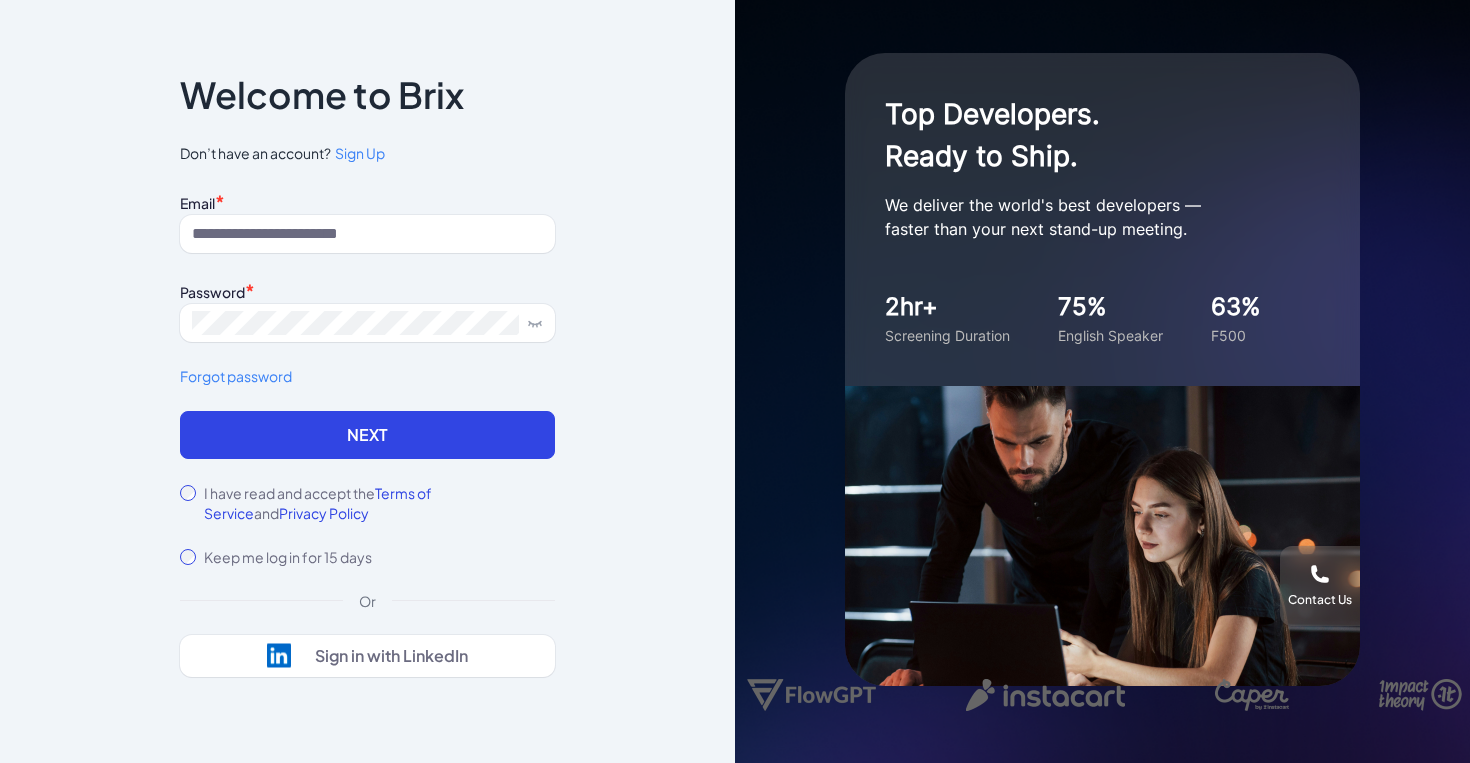 scroll, scrollTop: 0, scrollLeft: 0, axis: both 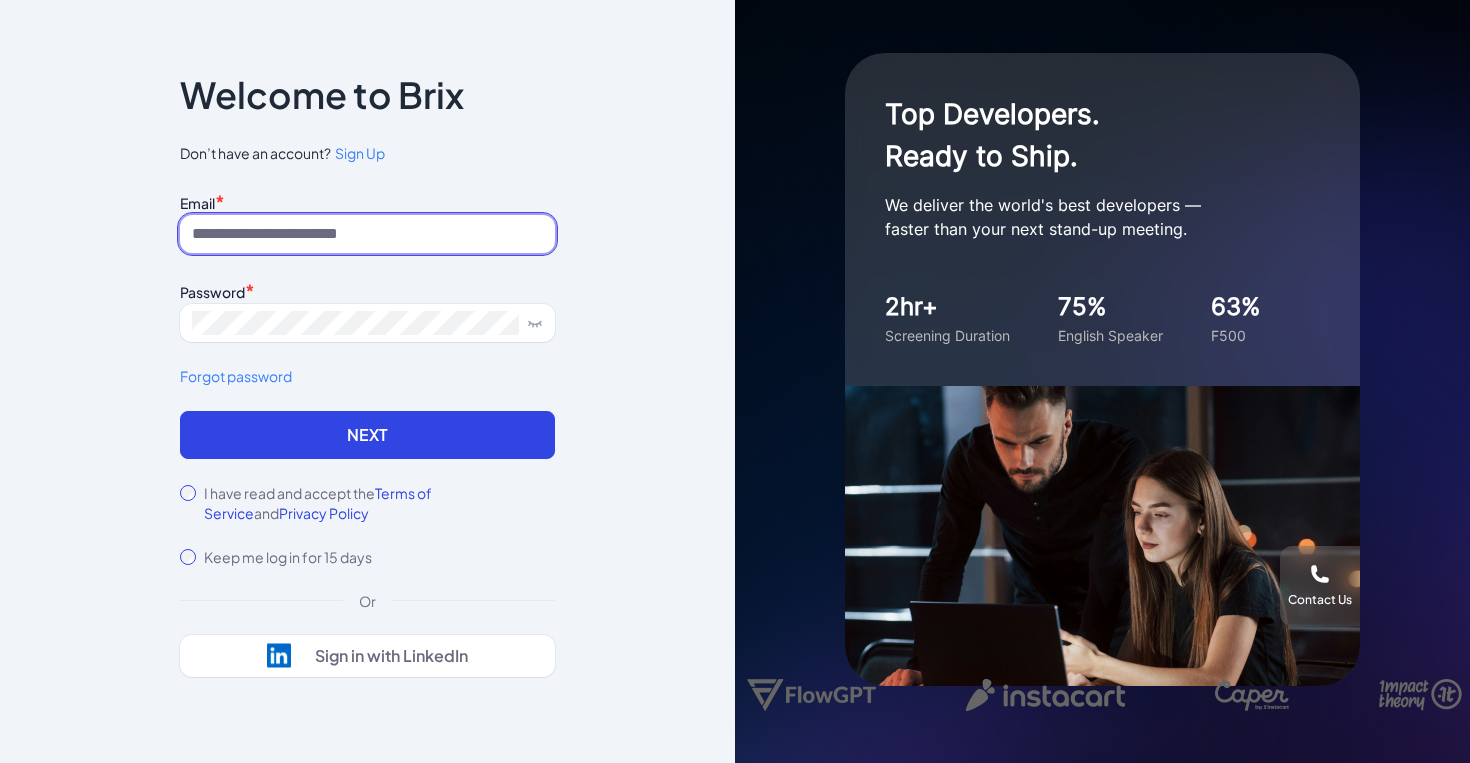 click at bounding box center [367, 234] 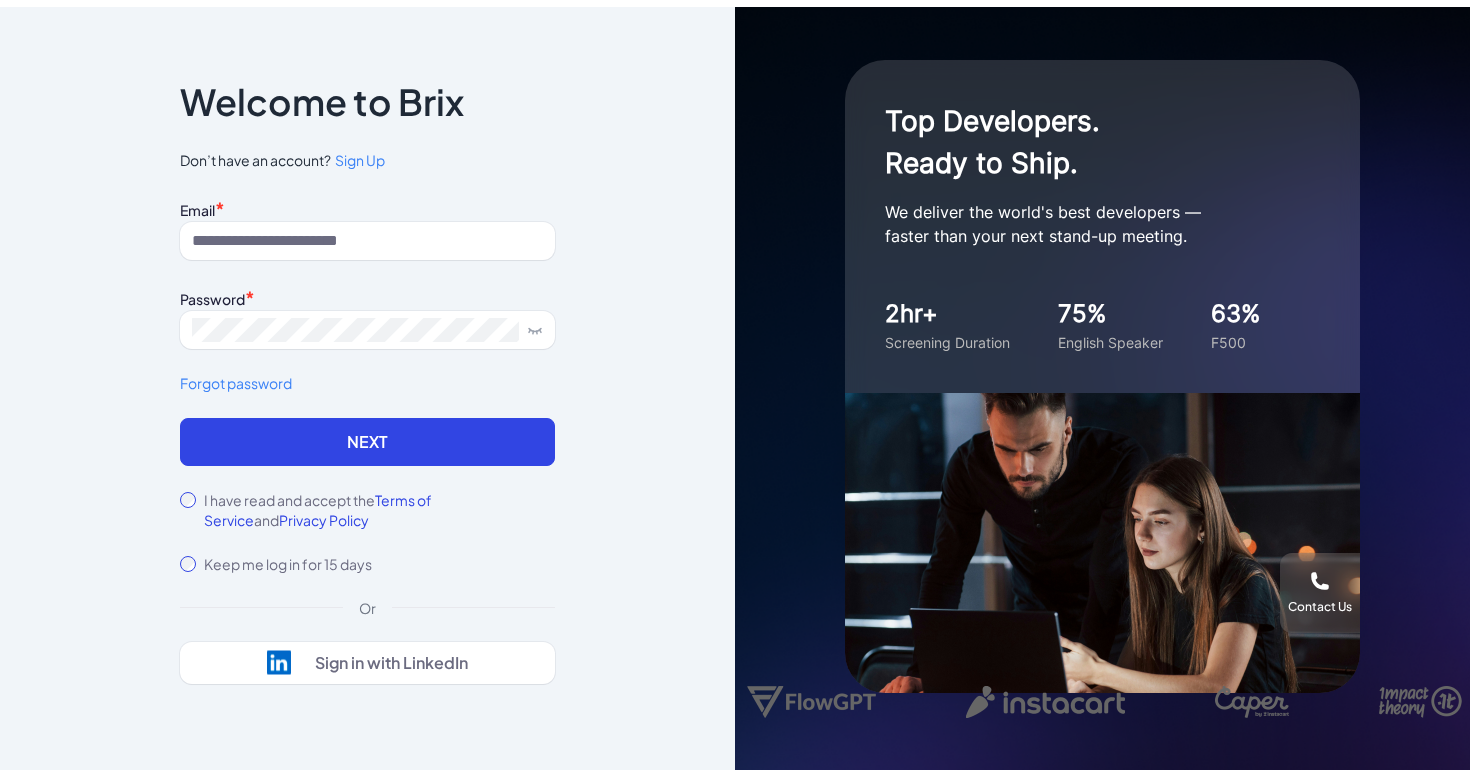 scroll, scrollTop: 0, scrollLeft: 0, axis: both 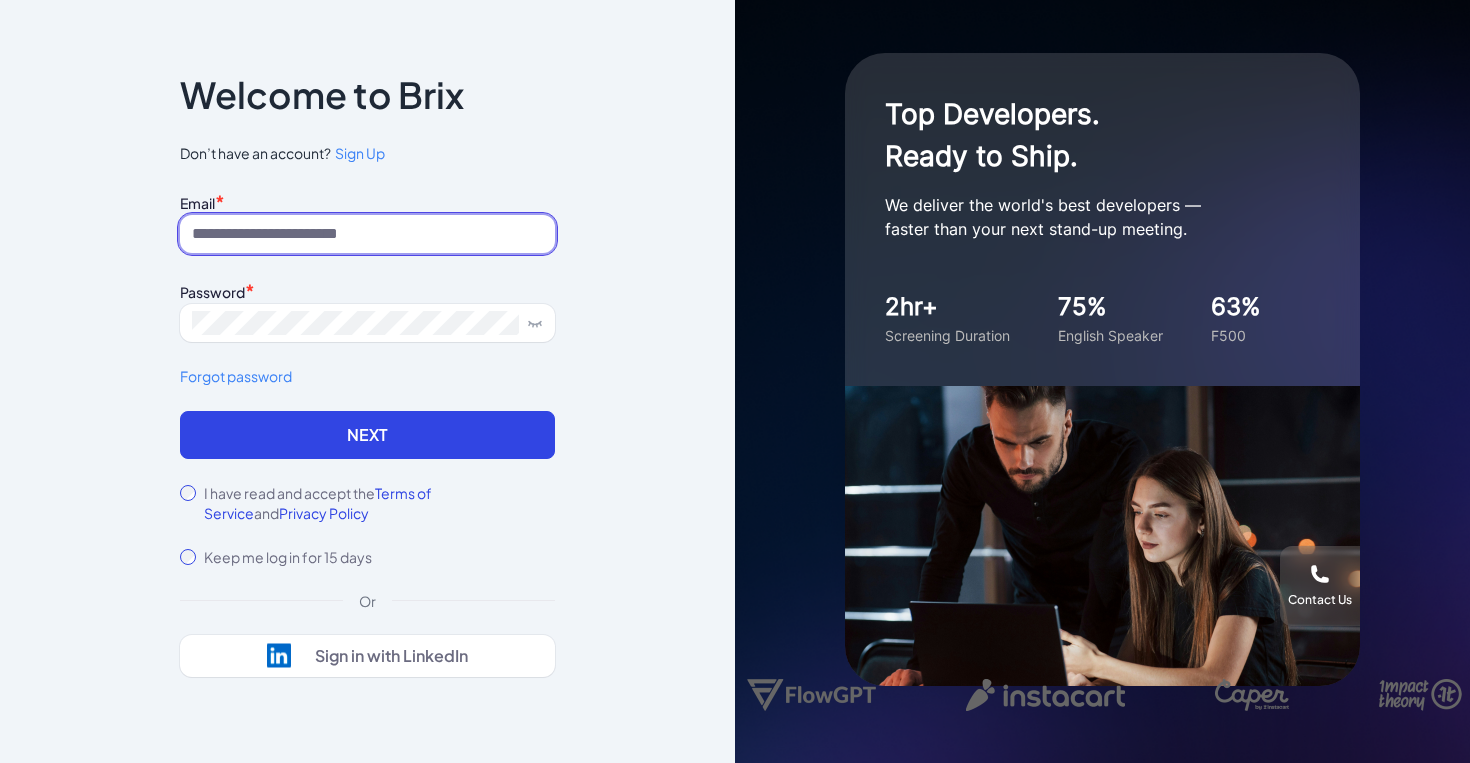 click at bounding box center (367, 234) 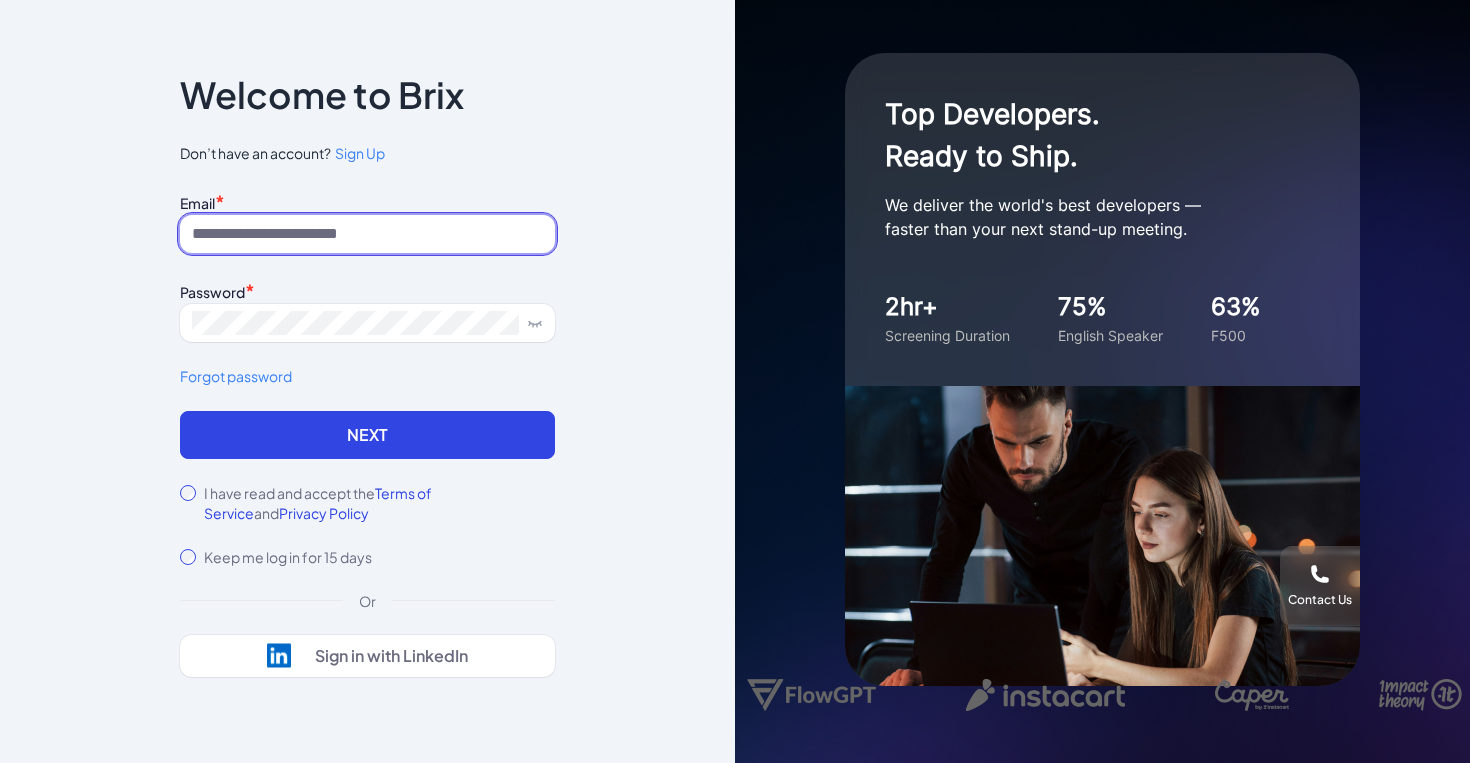 type on "**********" 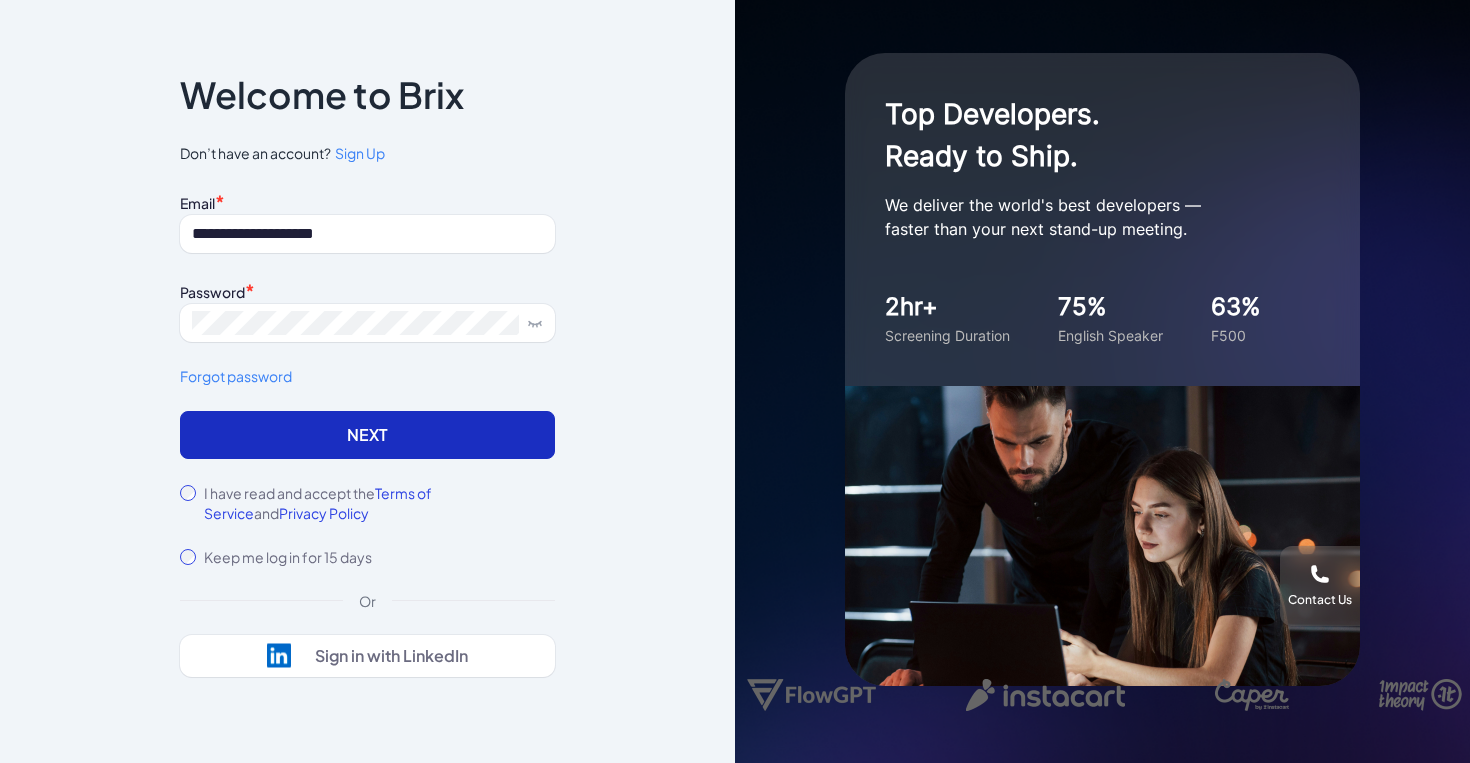 click on "Next" at bounding box center (367, 435) 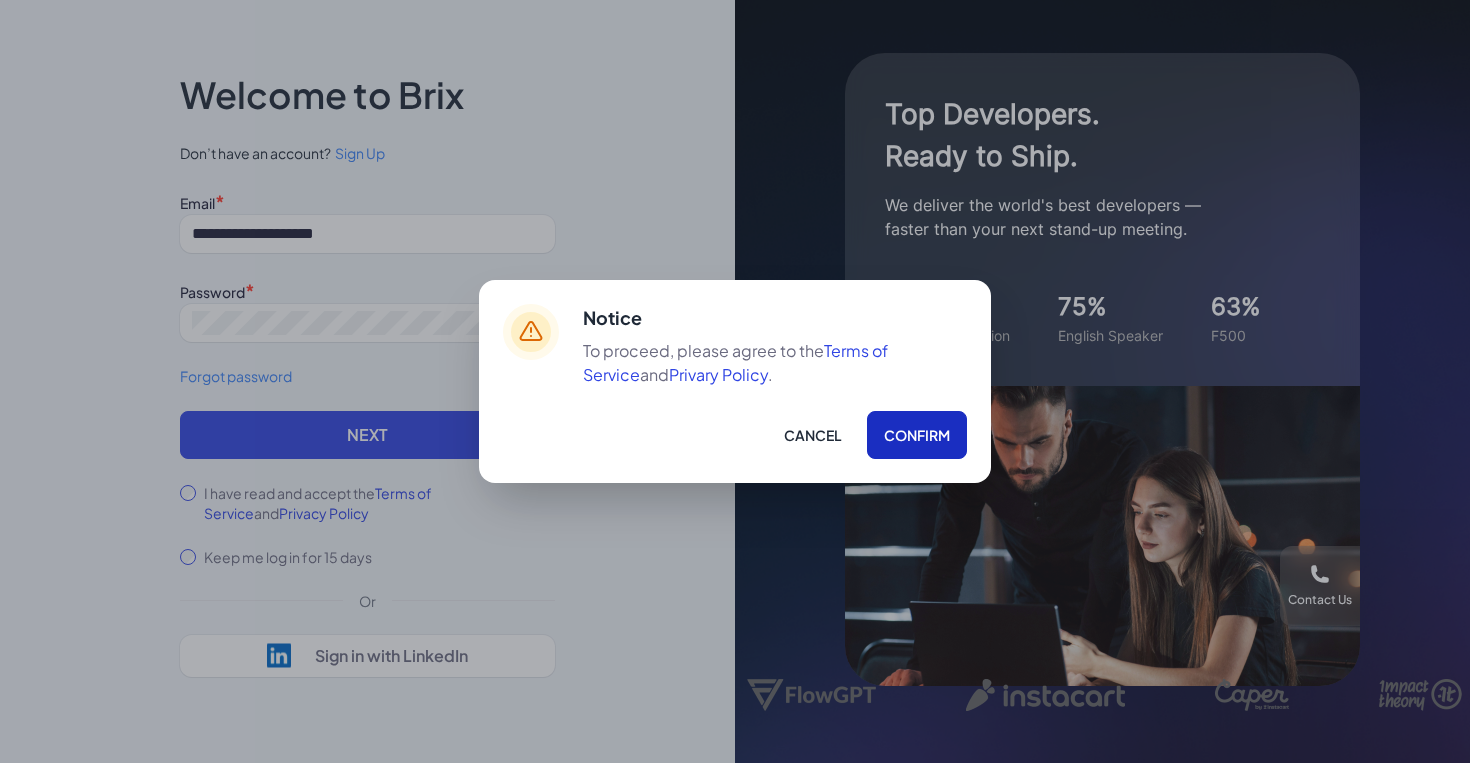 click on "Confirm" at bounding box center (917, 435) 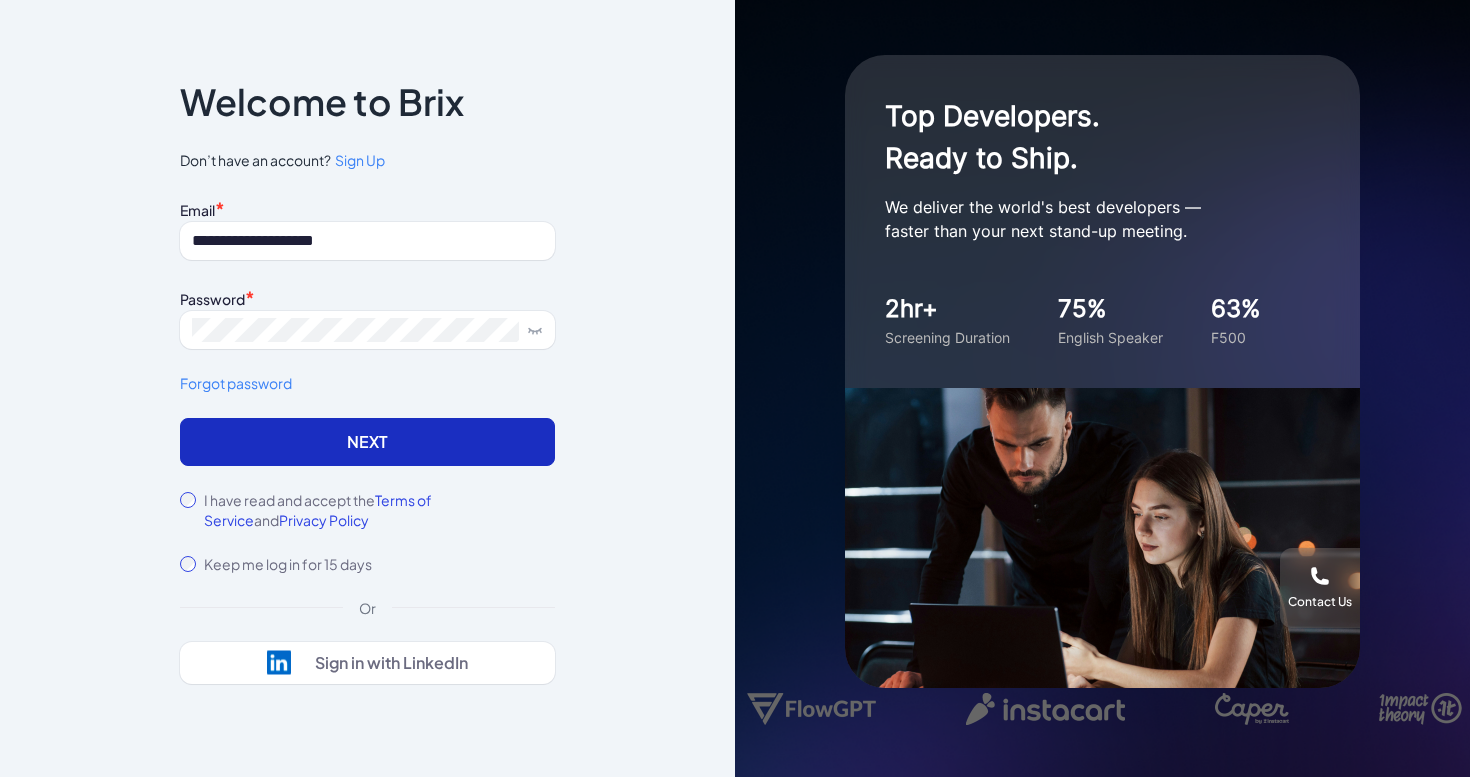 click on "Next" at bounding box center [367, 442] 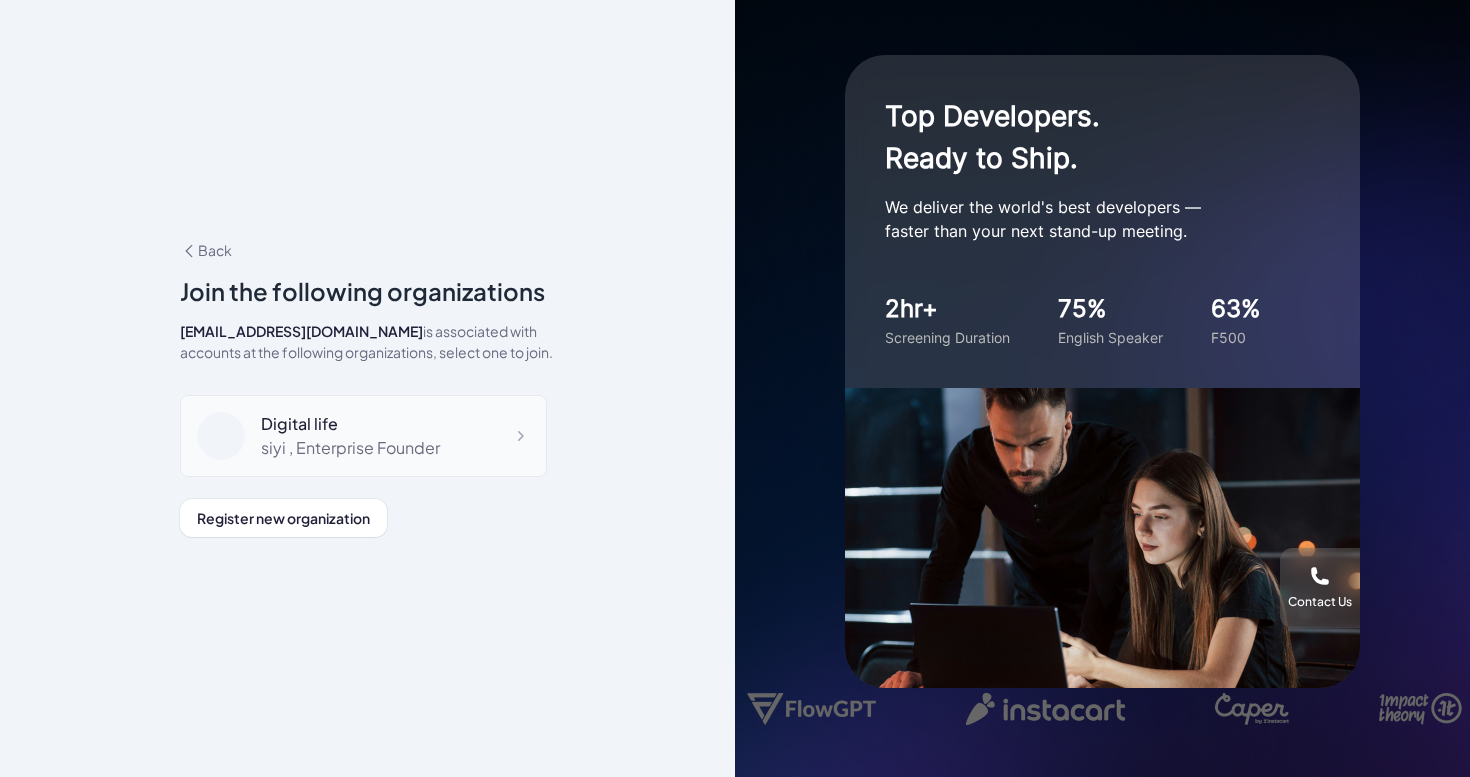 click on "siyi   , Enterprise Founder" at bounding box center [350, 448] 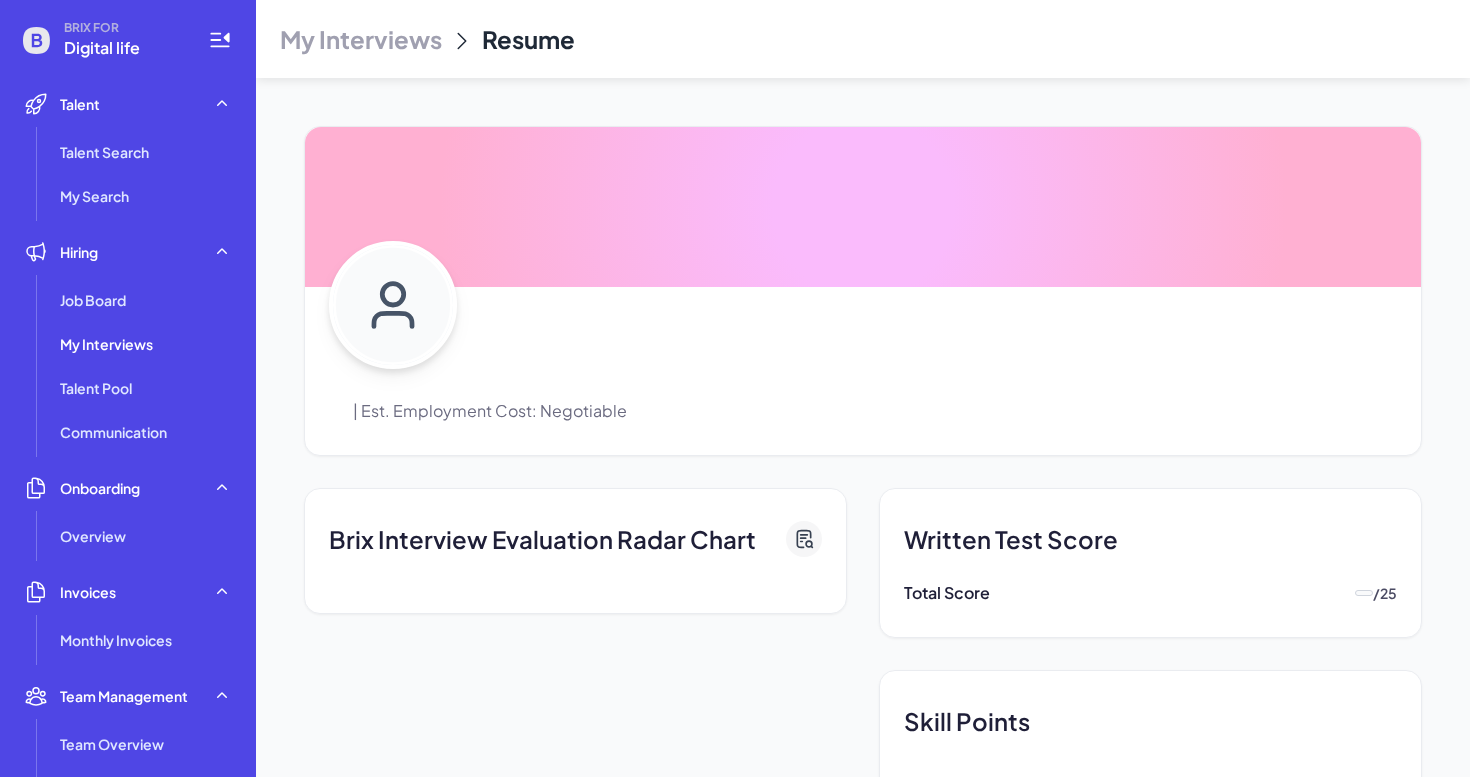 scroll, scrollTop: 0, scrollLeft: 0, axis: both 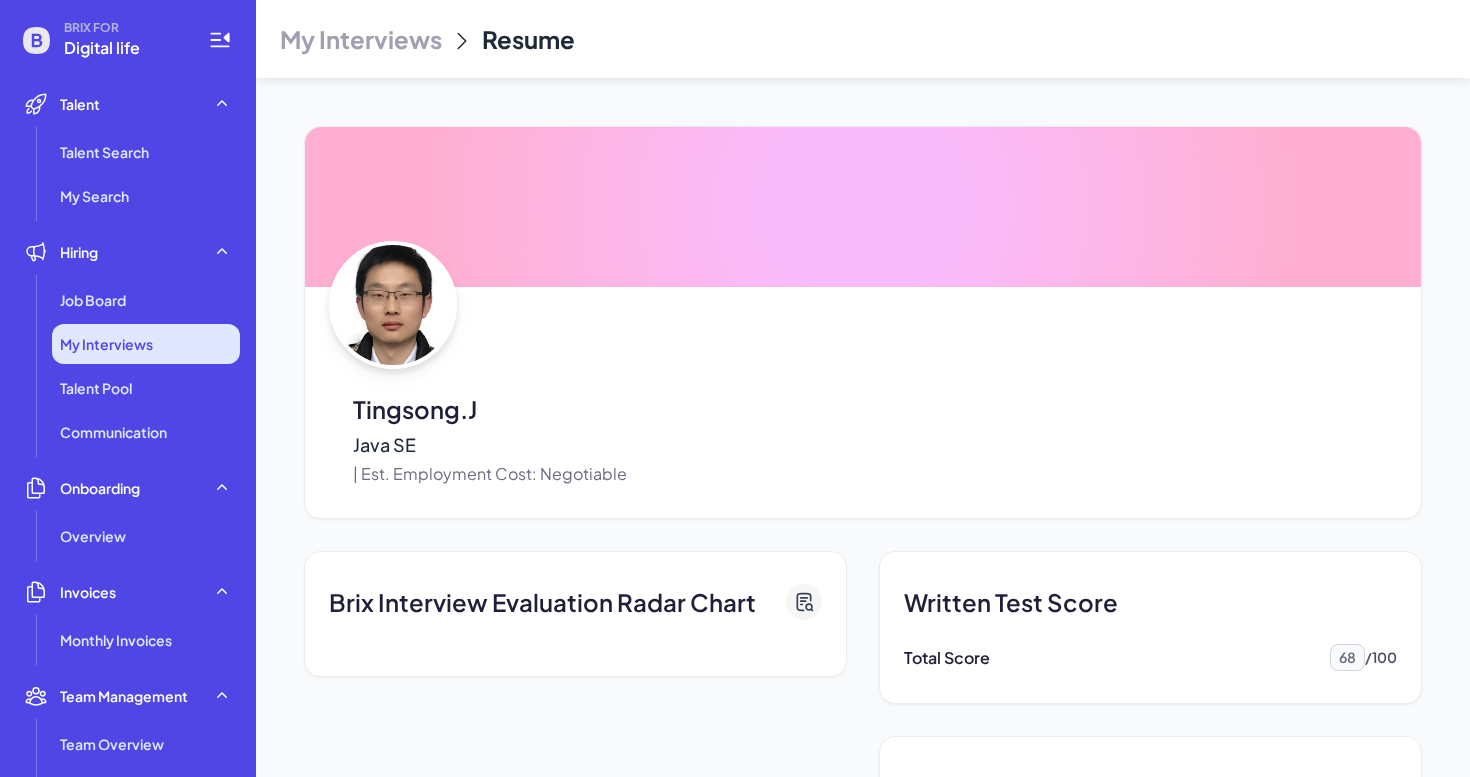 click on "My Interviews" at bounding box center (146, 344) 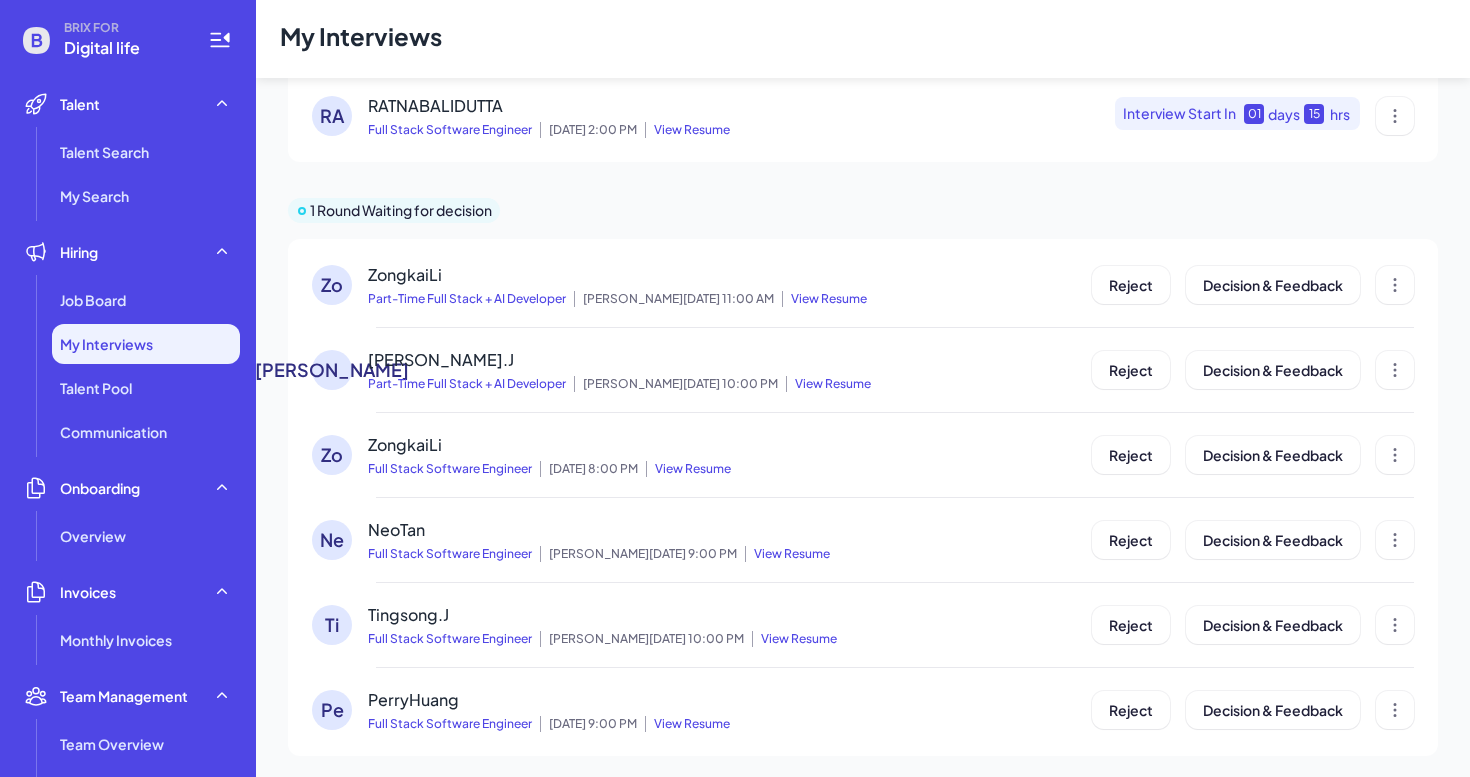 scroll, scrollTop: 320, scrollLeft: 0, axis: vertical 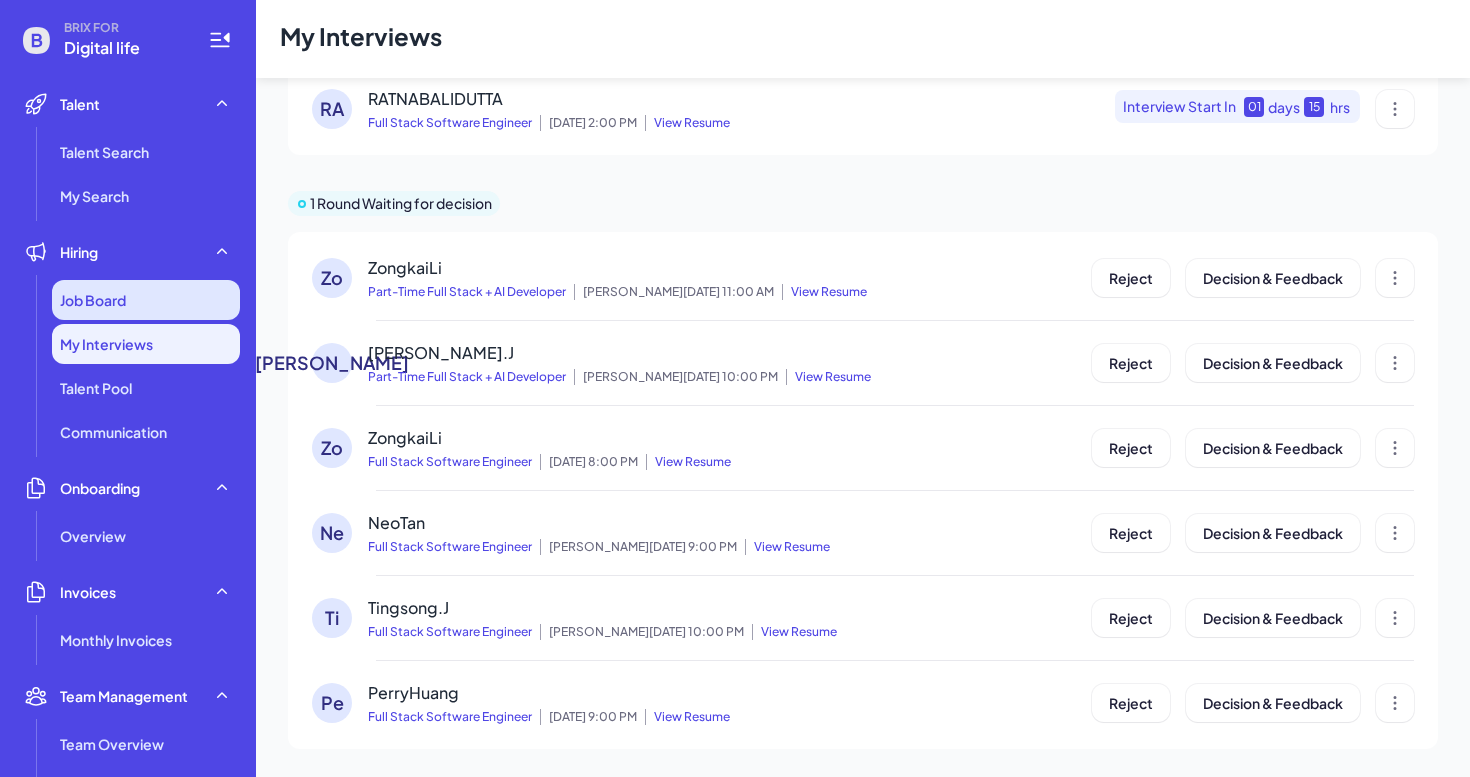 click on "Job Board" at bounding box center [146, 300] 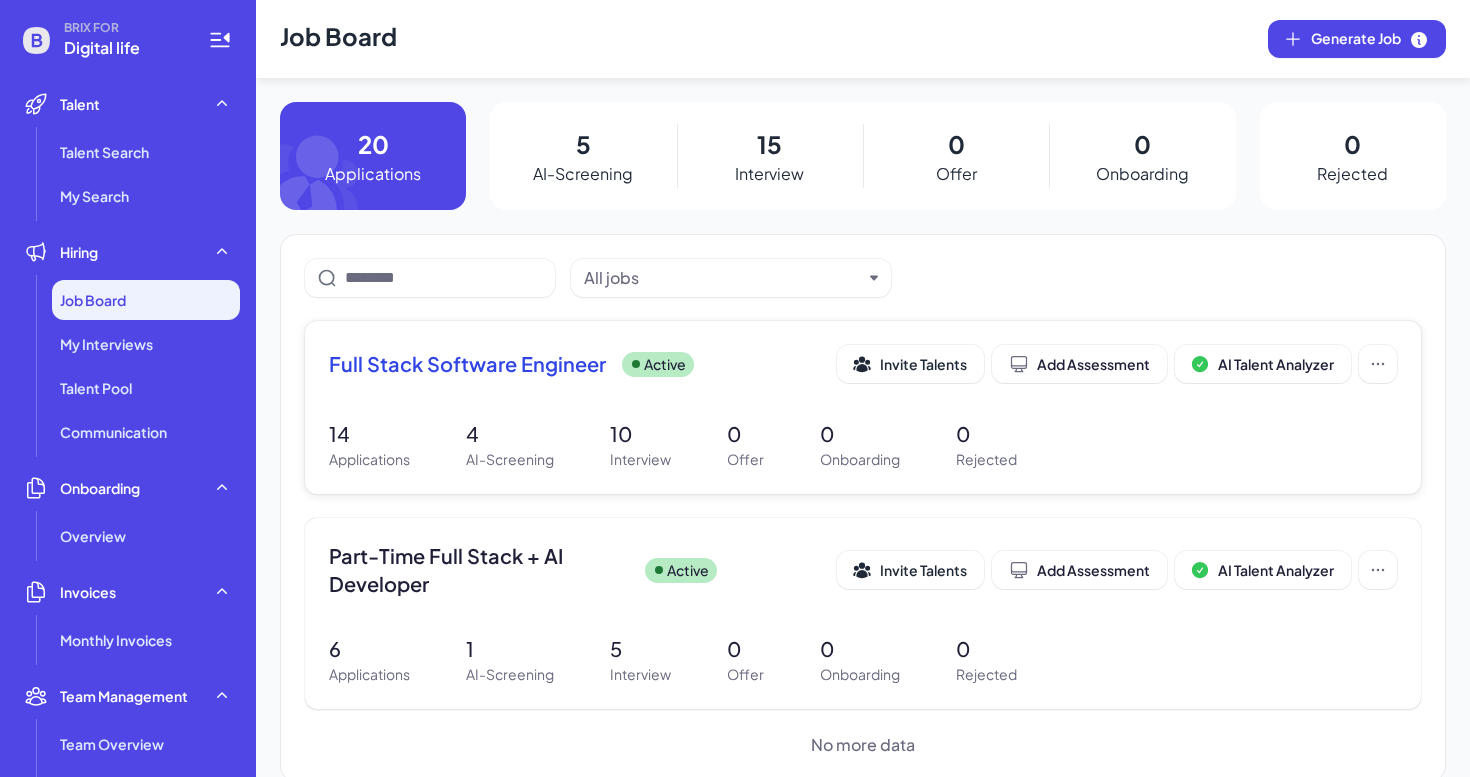 click on "Full Stack Software Engineer Active Invite Talents Add Assessment AI Talent Analyzer" at bounding box center [863, 364] 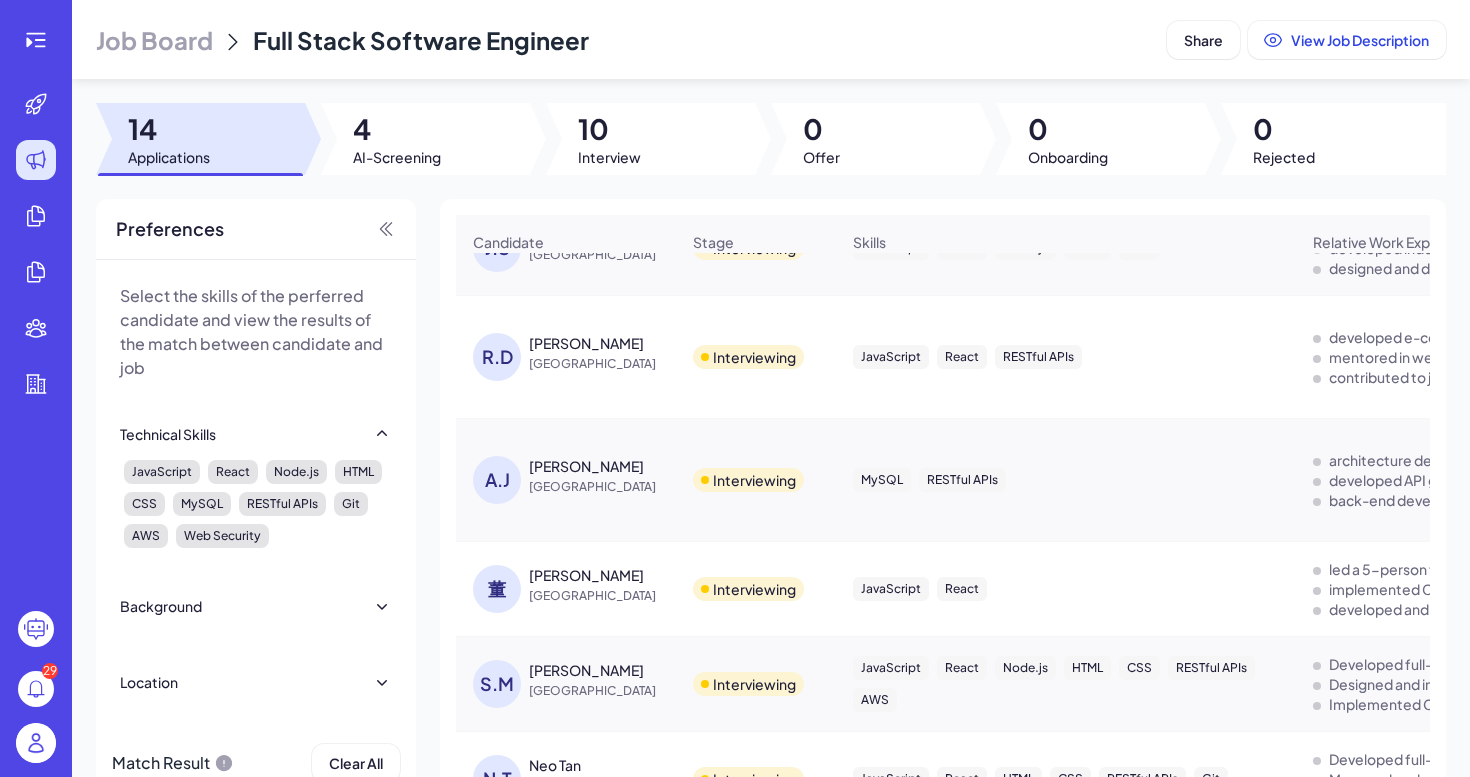 scroll, scrollTop: 840, scrollLeft: 0, axis: vertical 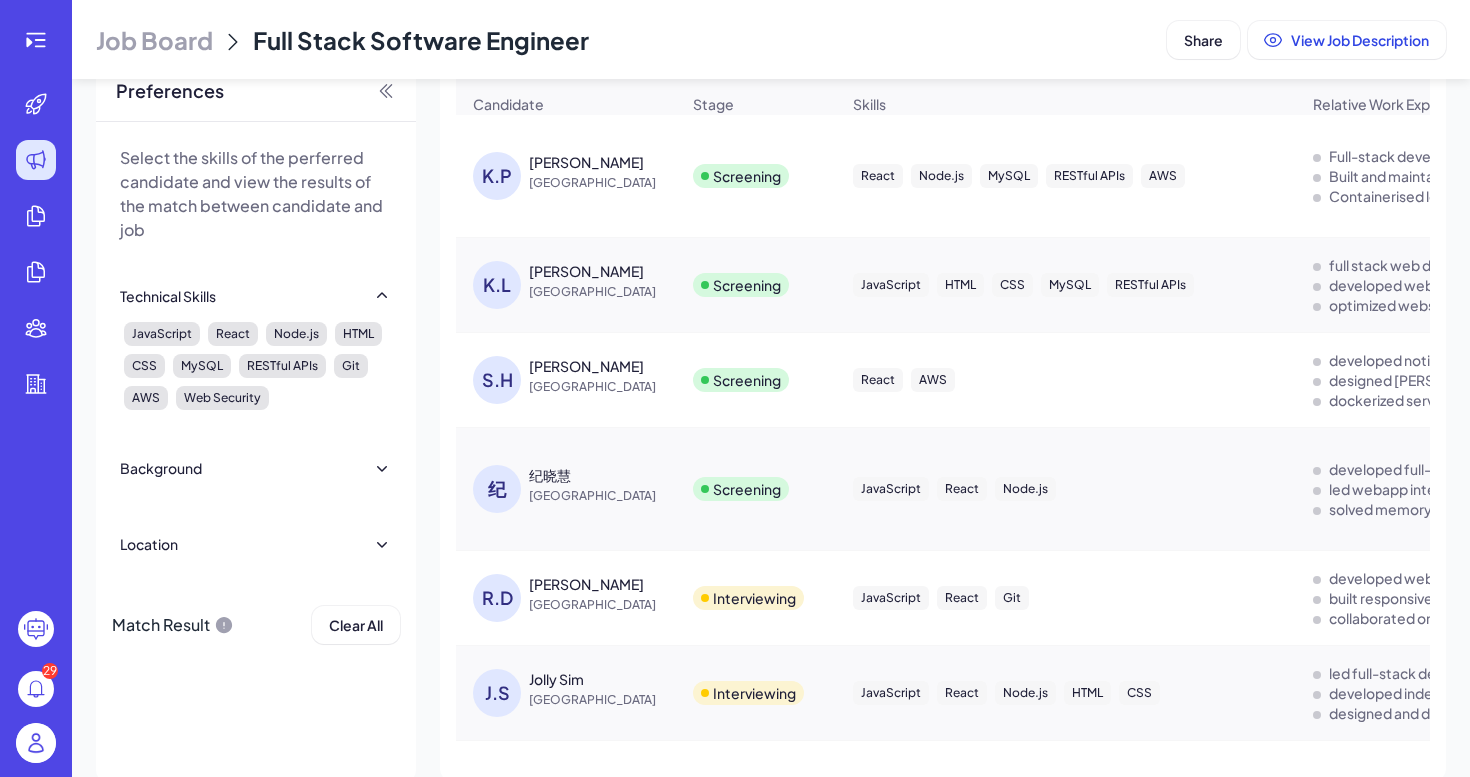 click on "Screening" at bounding box center [747, 380] 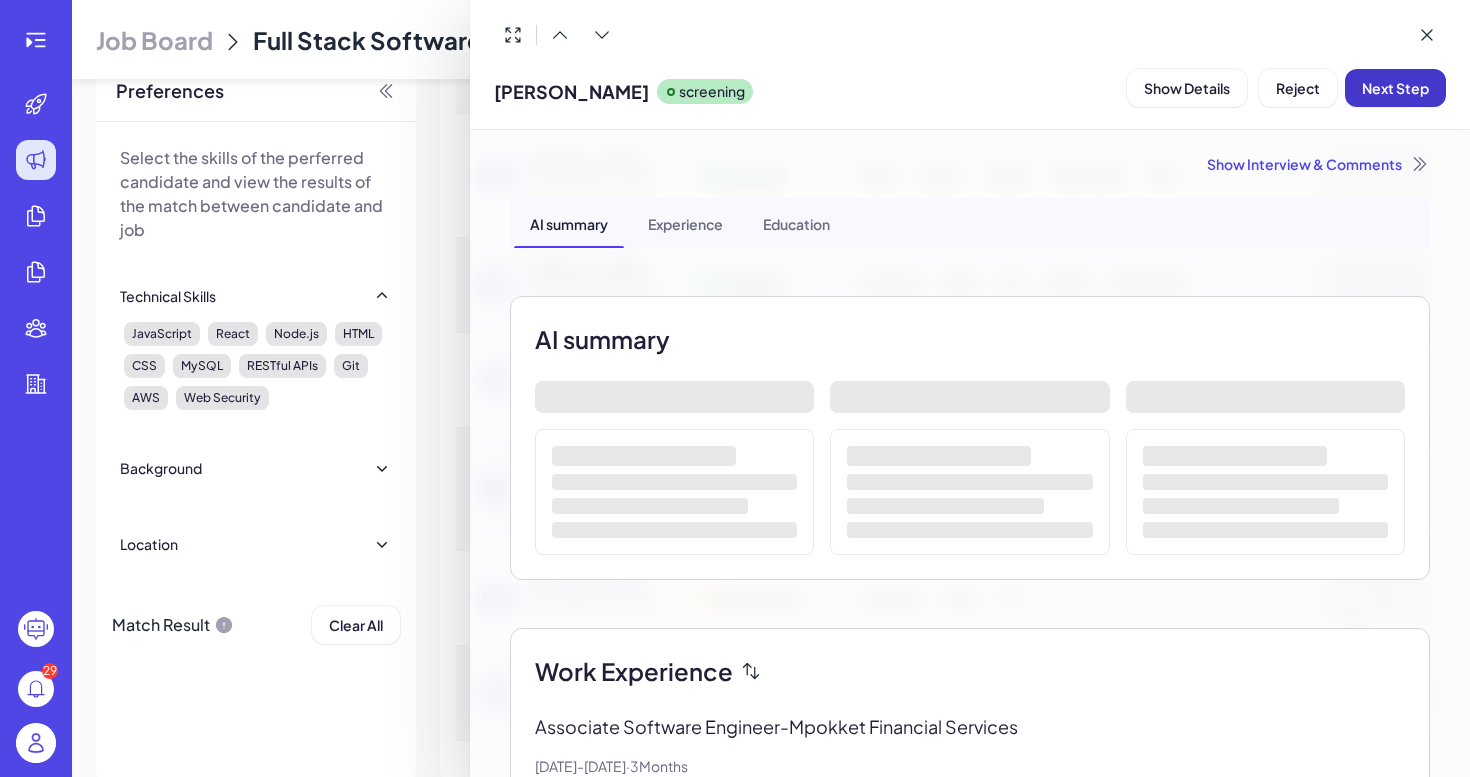 click on "Next Step" at bounding box center [1395, 88] 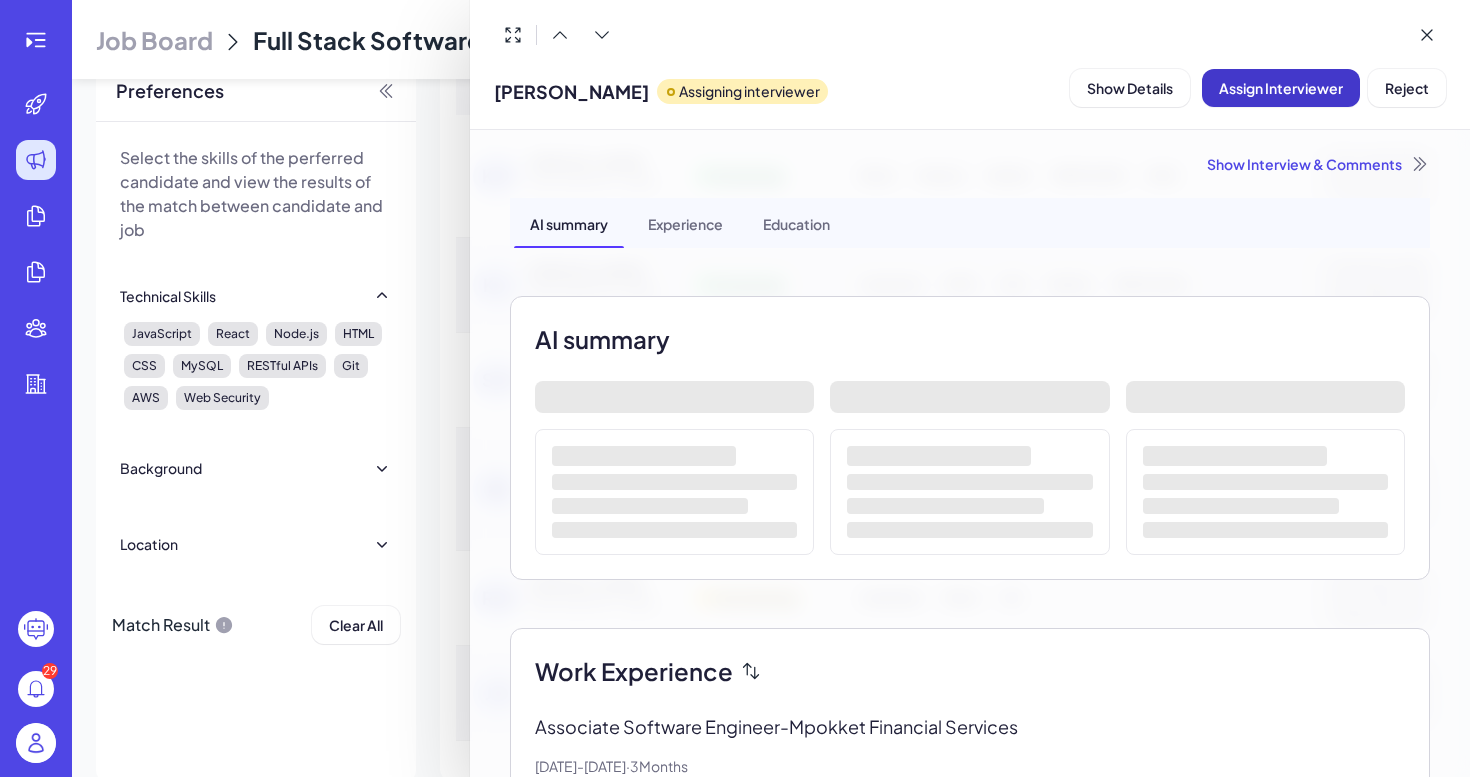 click on "Assign Interviewer" at bounding box center [1281, 88] 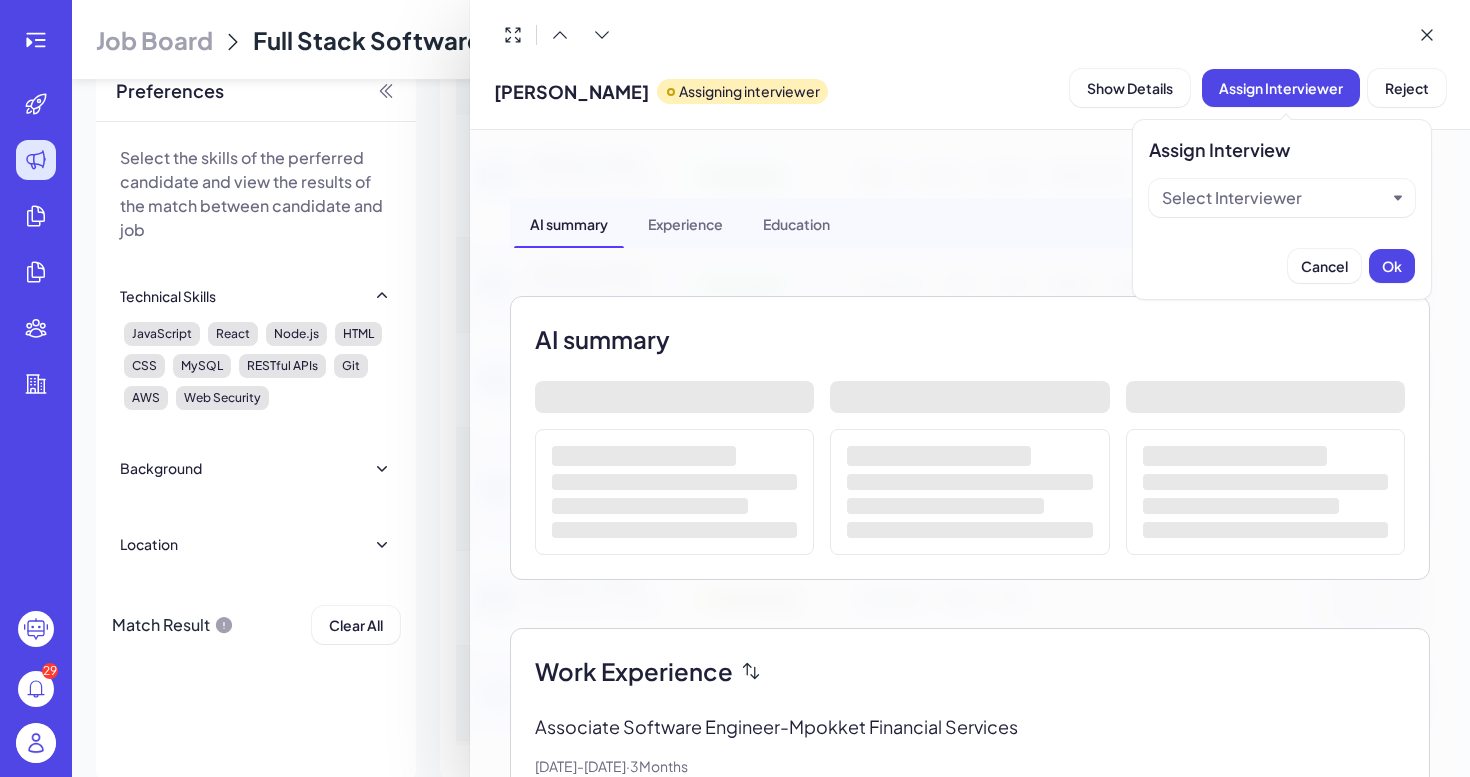 click on "Select Interviewer" at bounding box center (1274, 198) 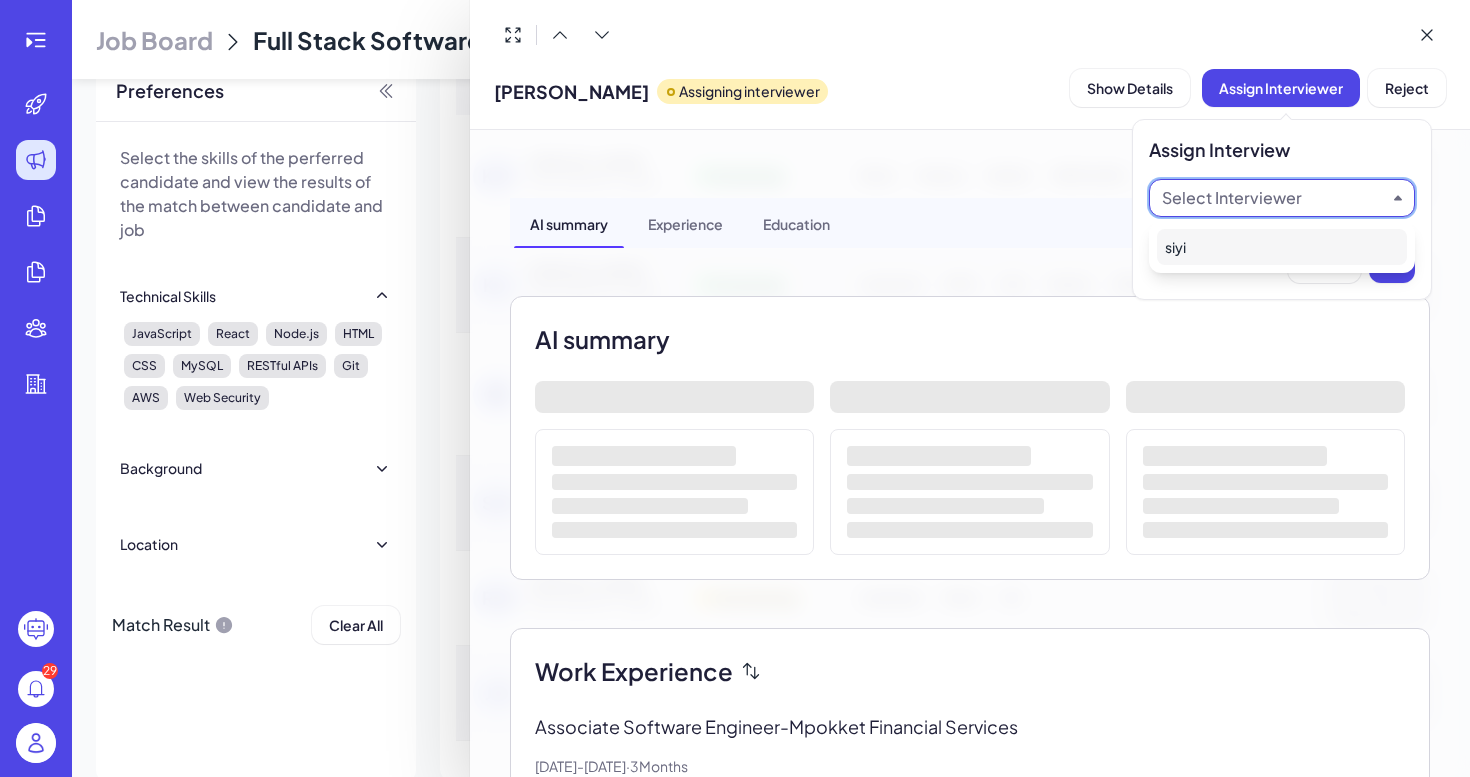 click on "siyi" at bounding box center (1282, 247) 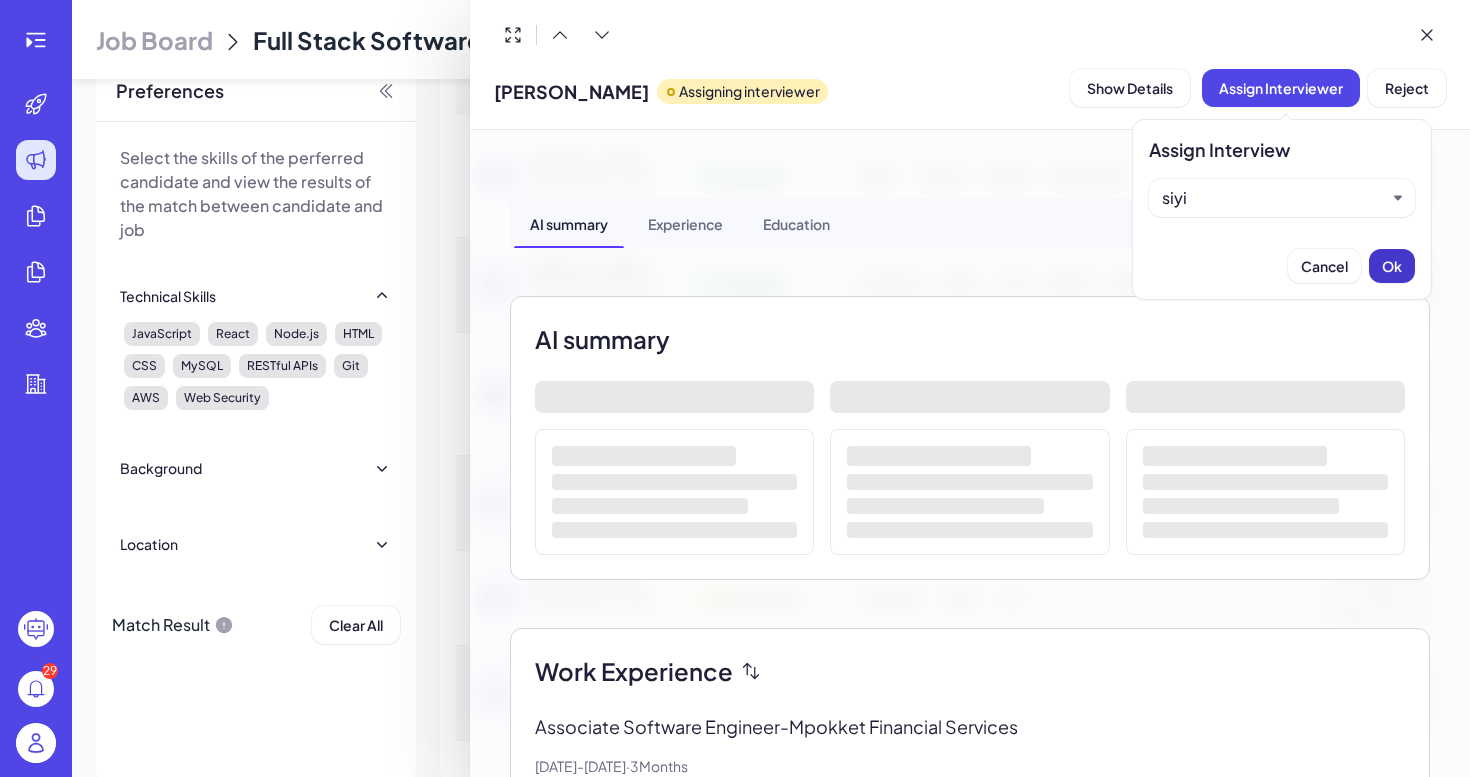 click on "Ok" at bounding box center [1392, 266] 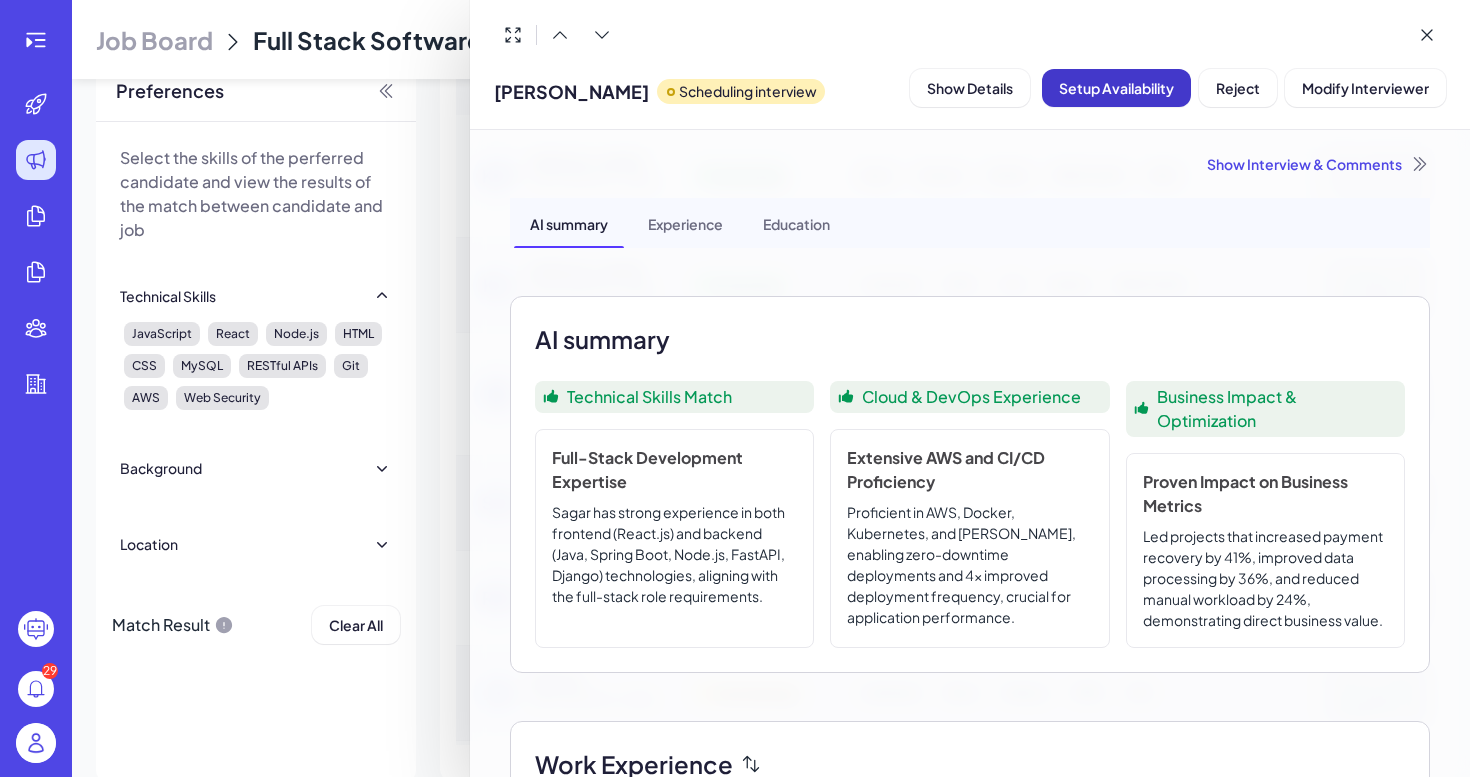 click on "Setup Availability" at bounding box center [1116, 88] 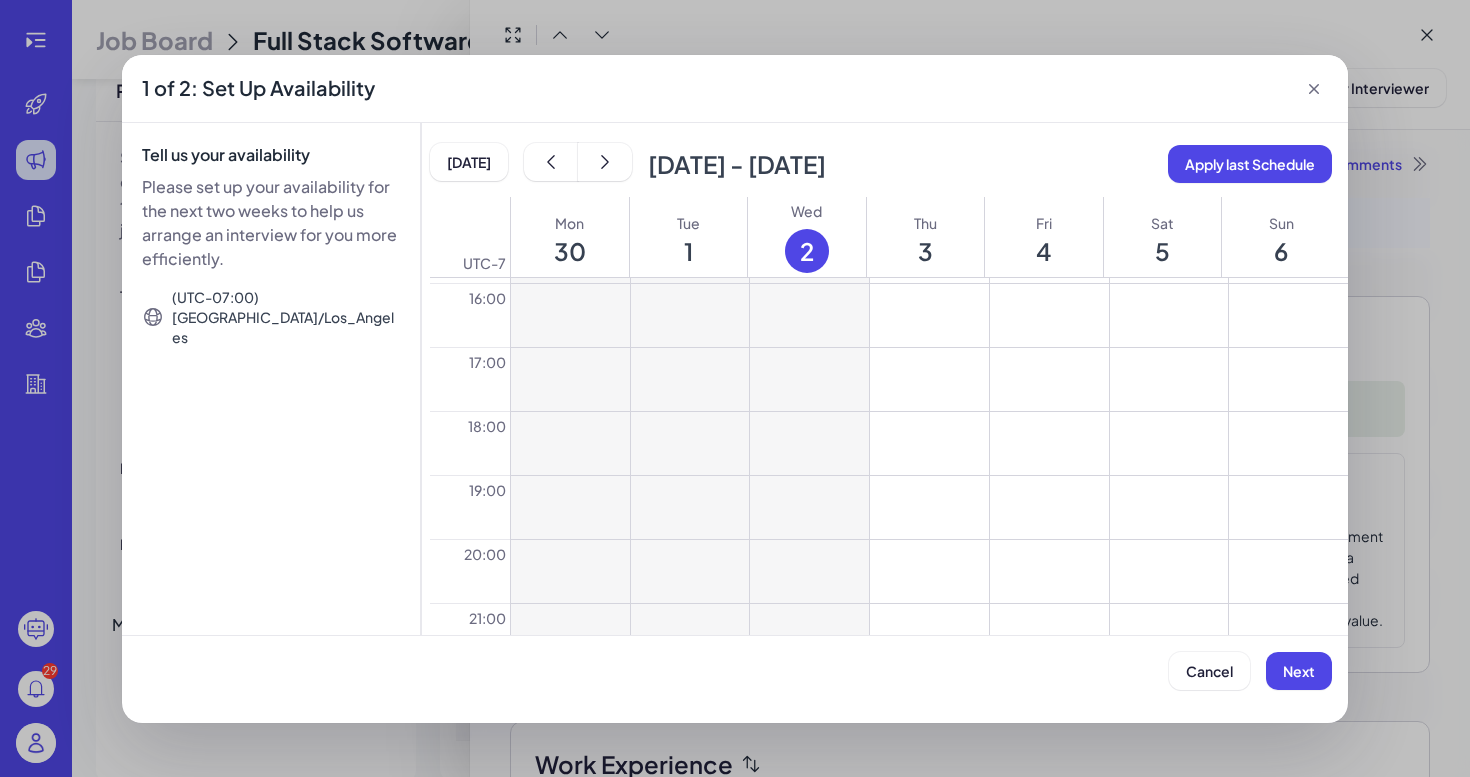 scroll, scrollTop: 1184, scrollLeft: 0, axis: vertical 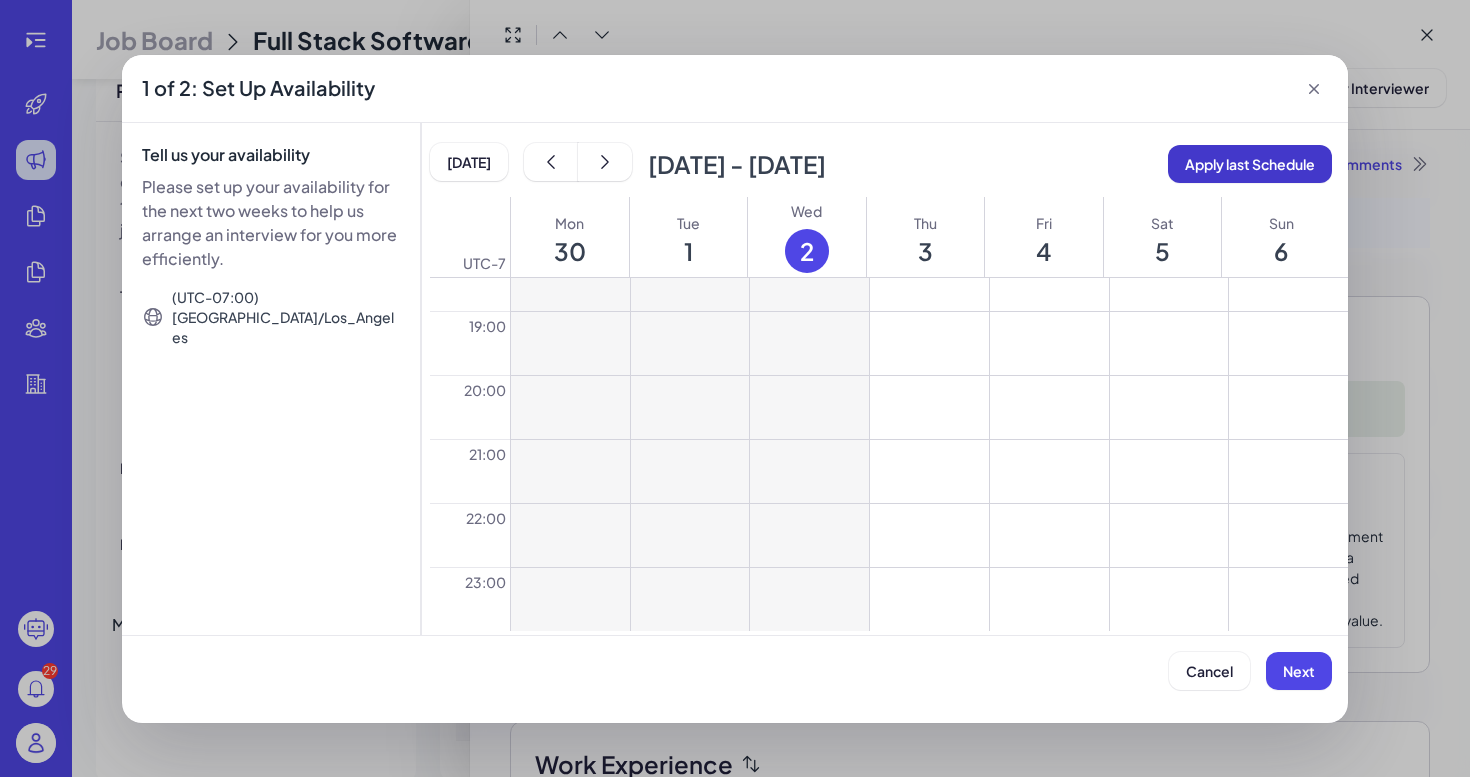 click on "Apply last Schedule" at bounding box center (1250, 164) 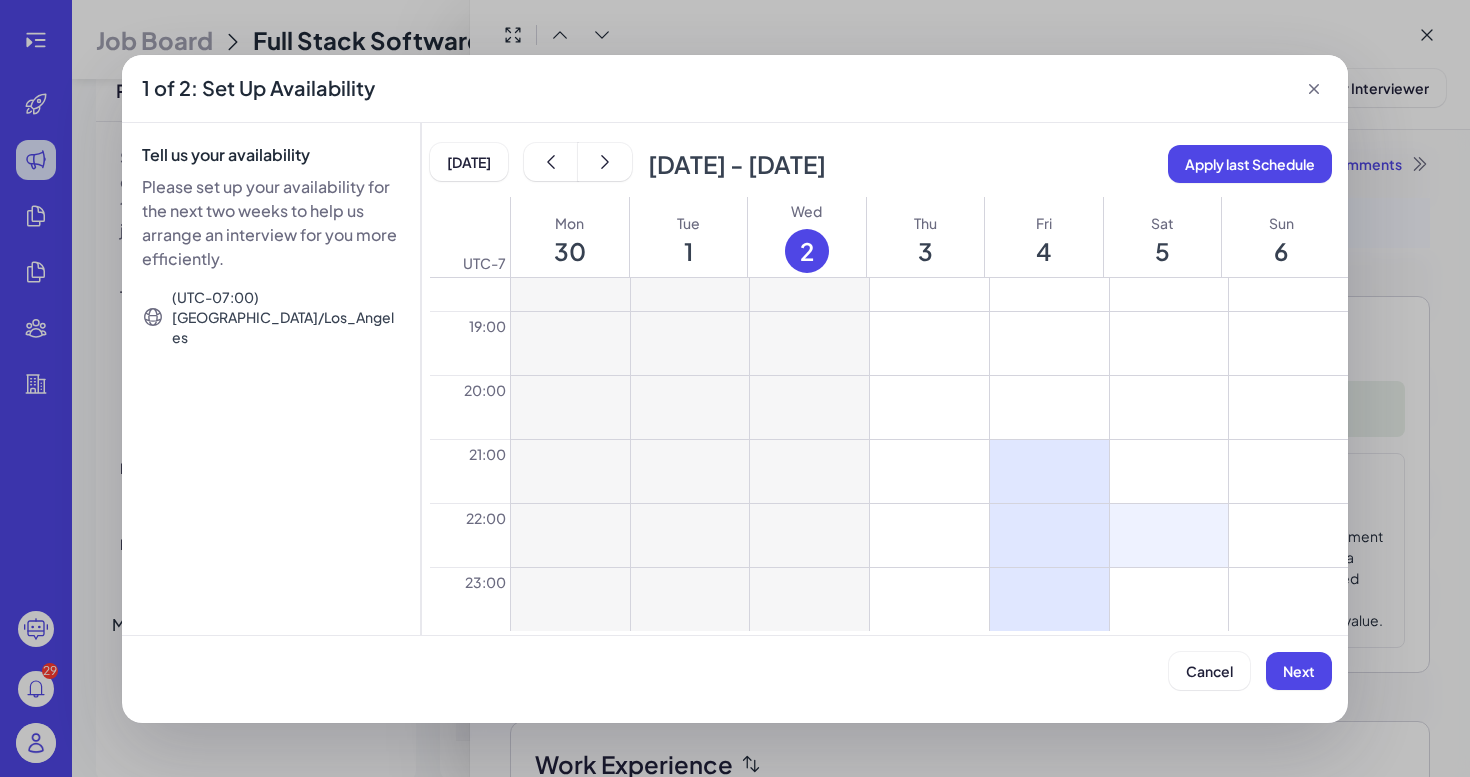 click at bounding box center (1169, 535) 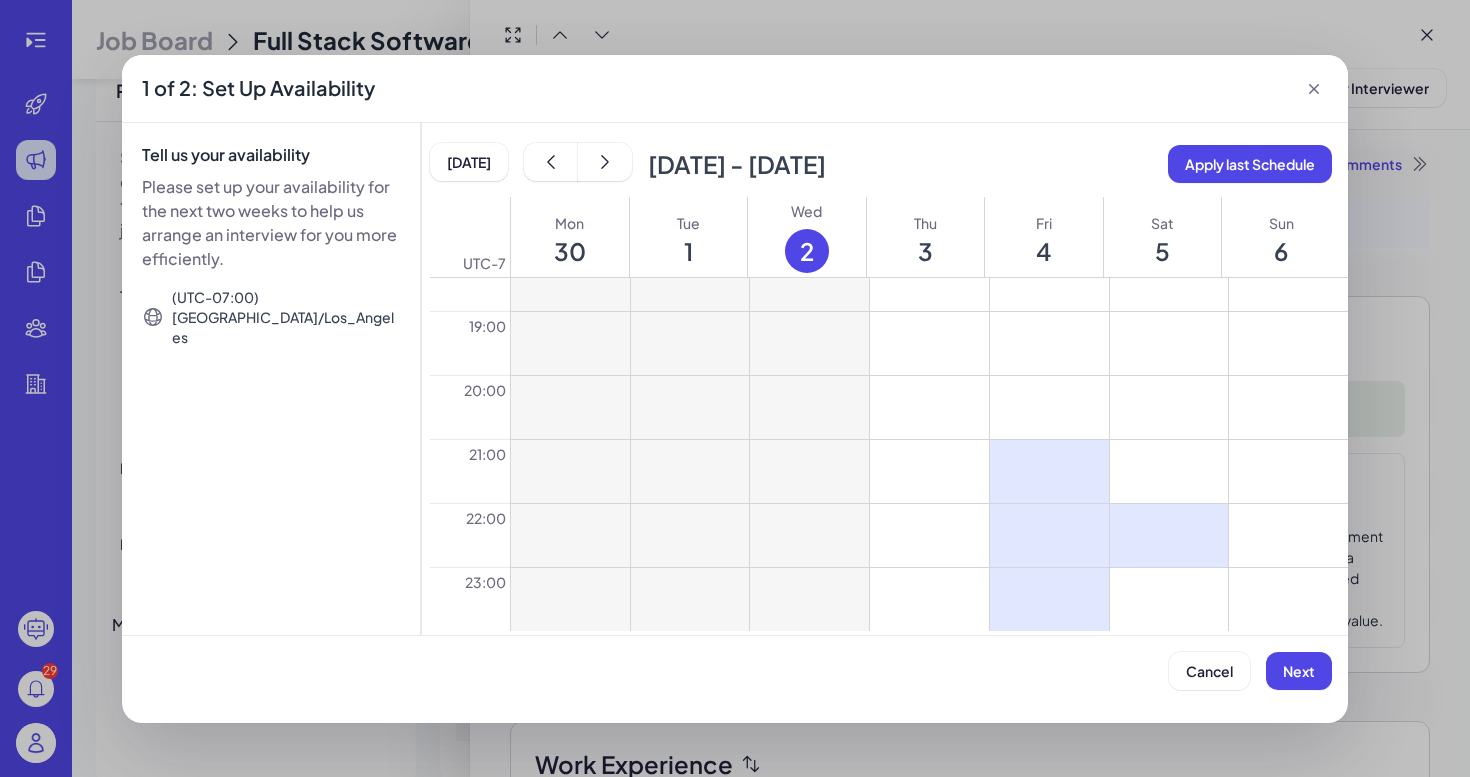 click at bounding box center (1169, 599) 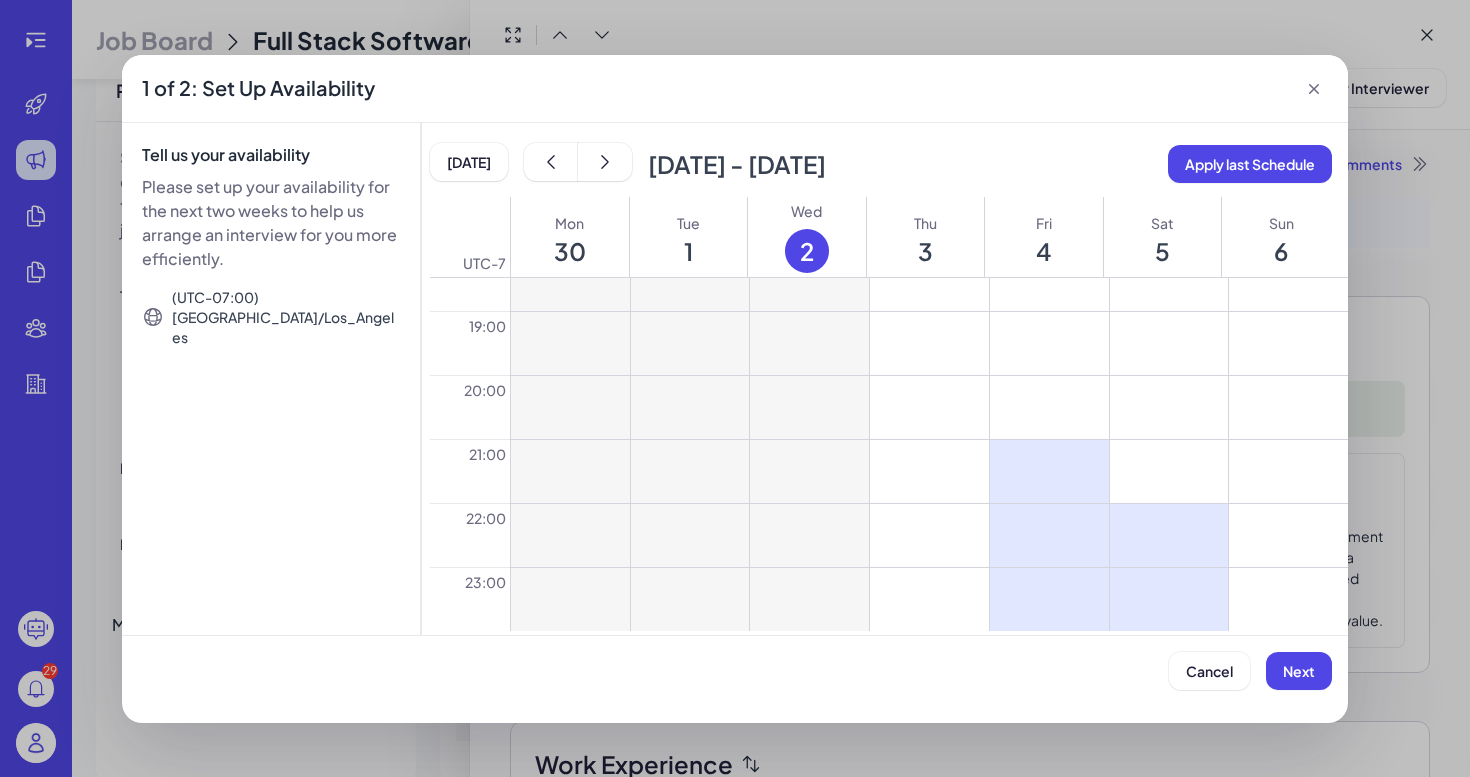 click at bounding box center (1288, 535) 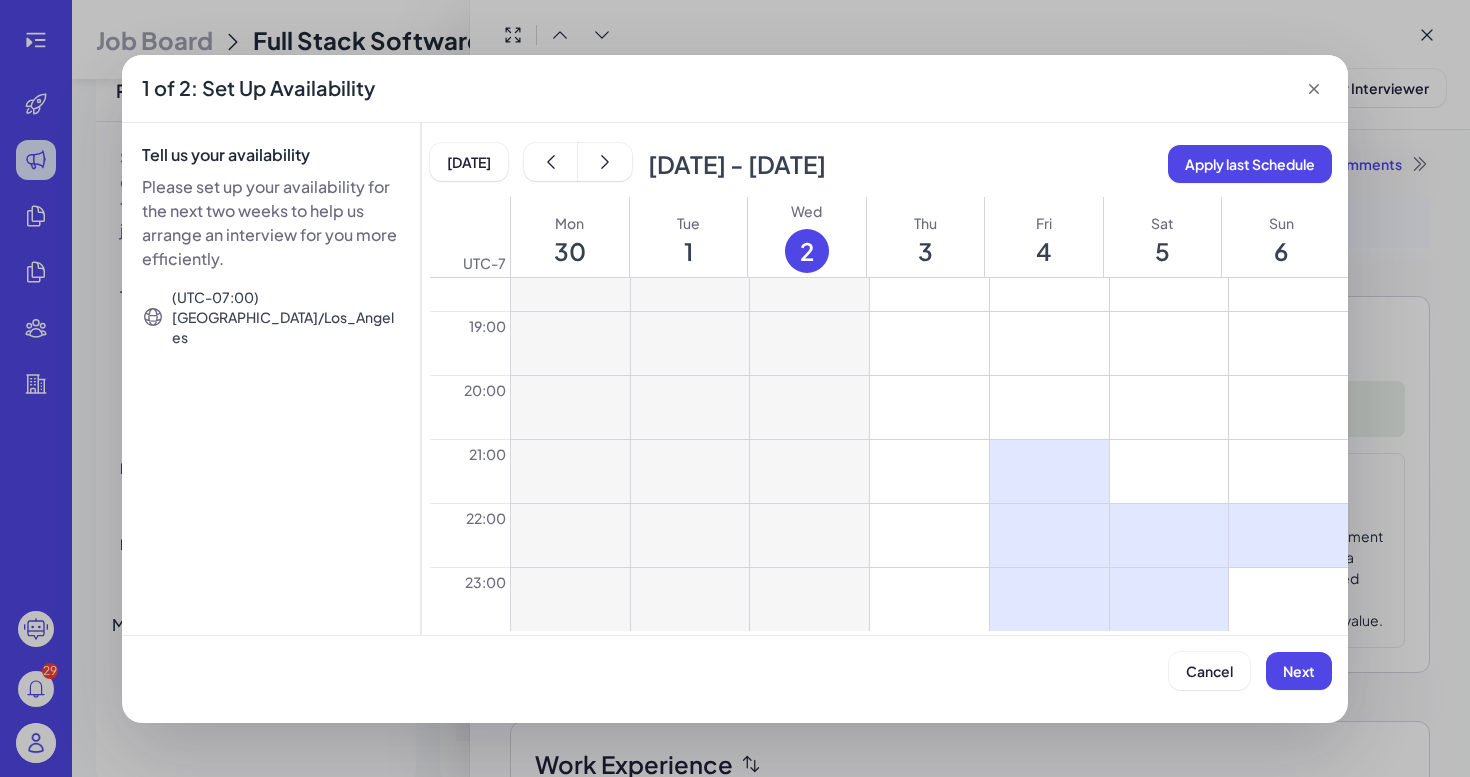 click at bounding box center (1288, 599) 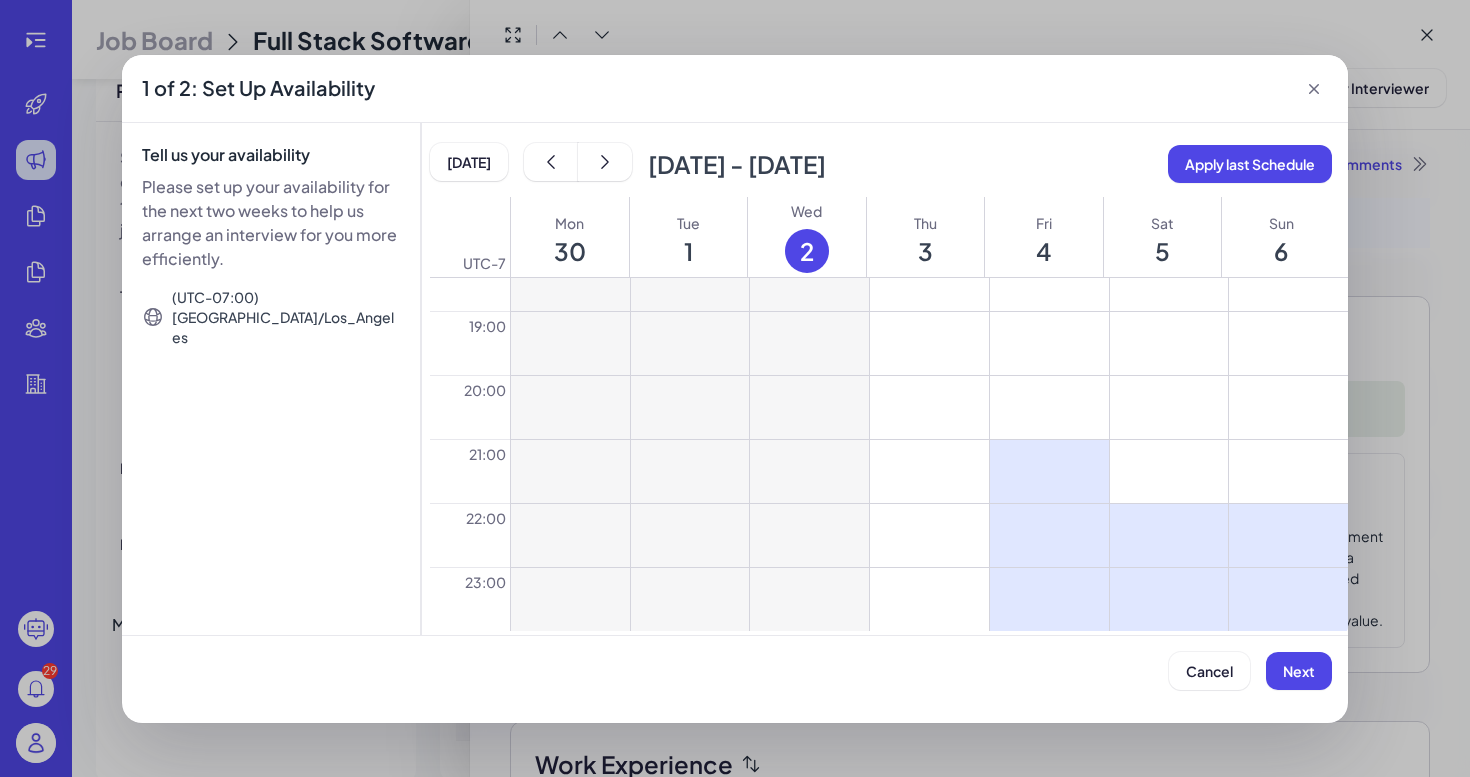 click at bounding box center [1169, 471] 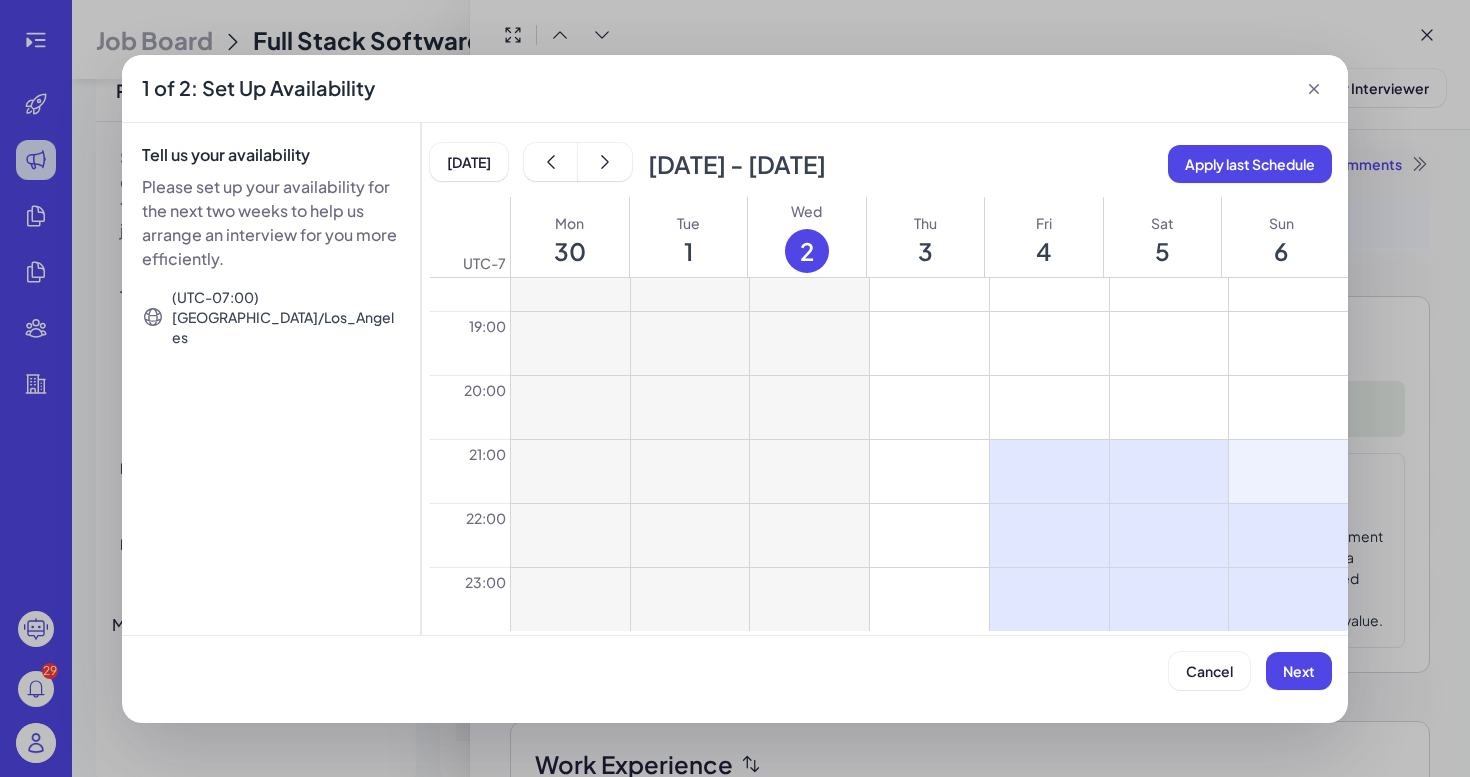 click at bounding box center [1288, 471] 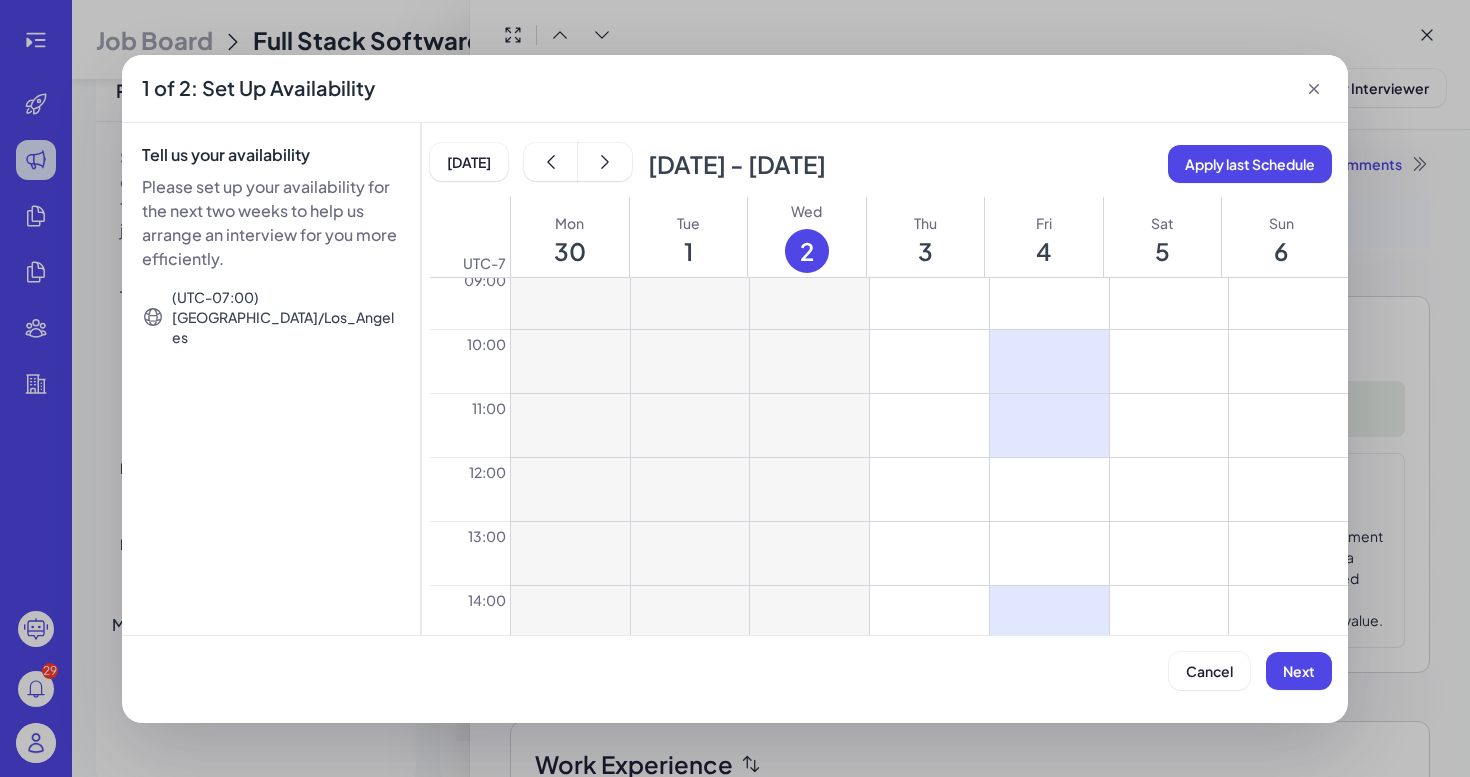scroll, scrollTop: 584, scrollLeft: 0, axis: vertical 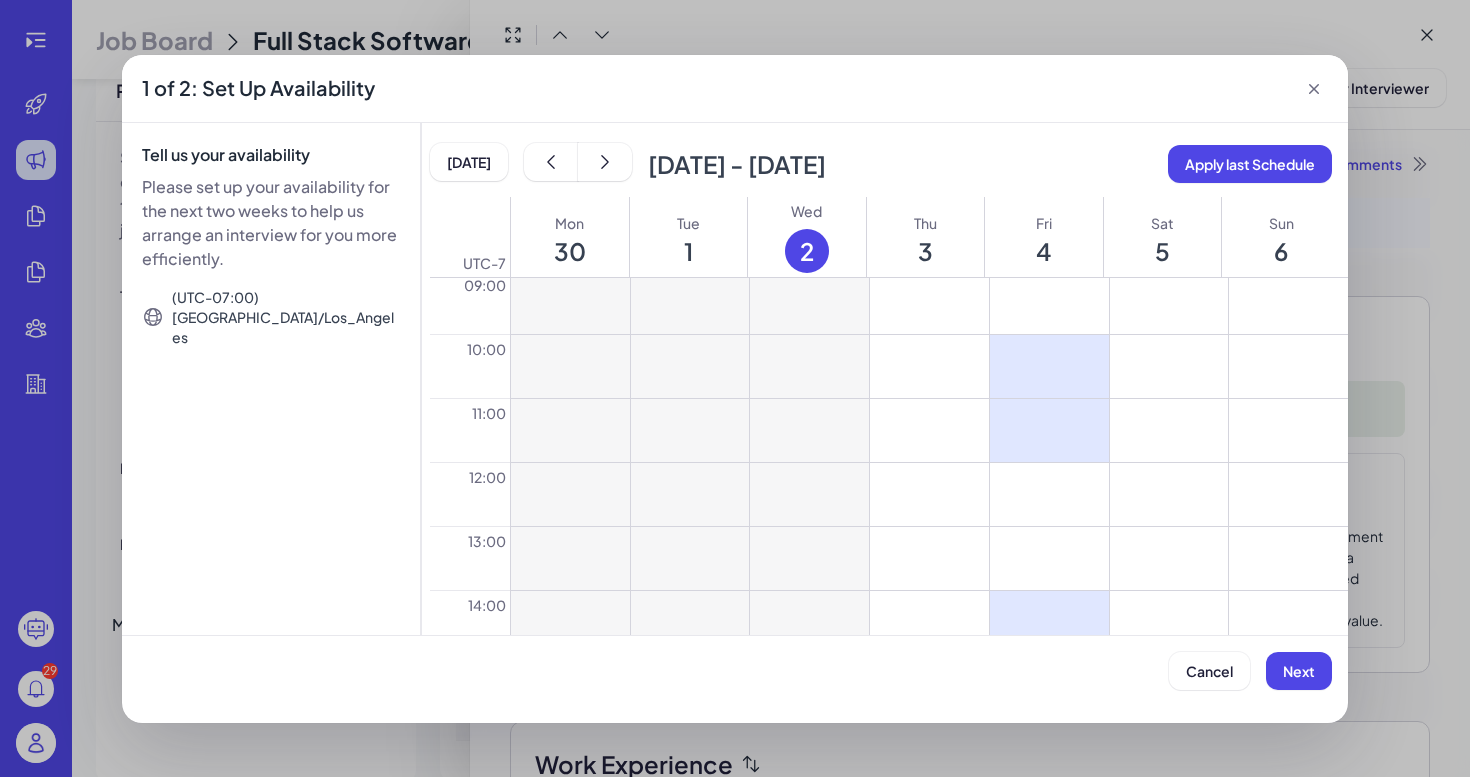 click at bounding box center [1169, 366] 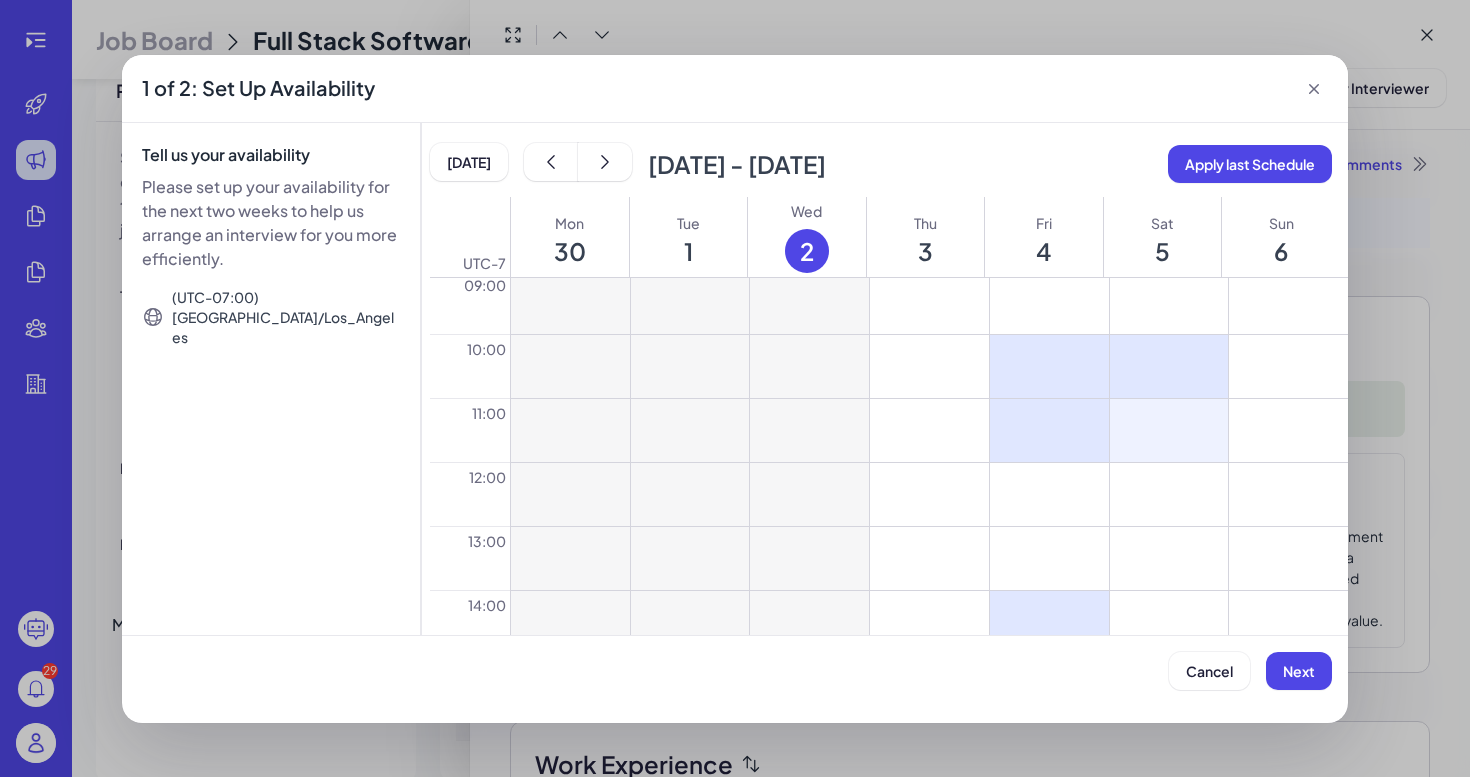 click at bounding box center (1169, 430) 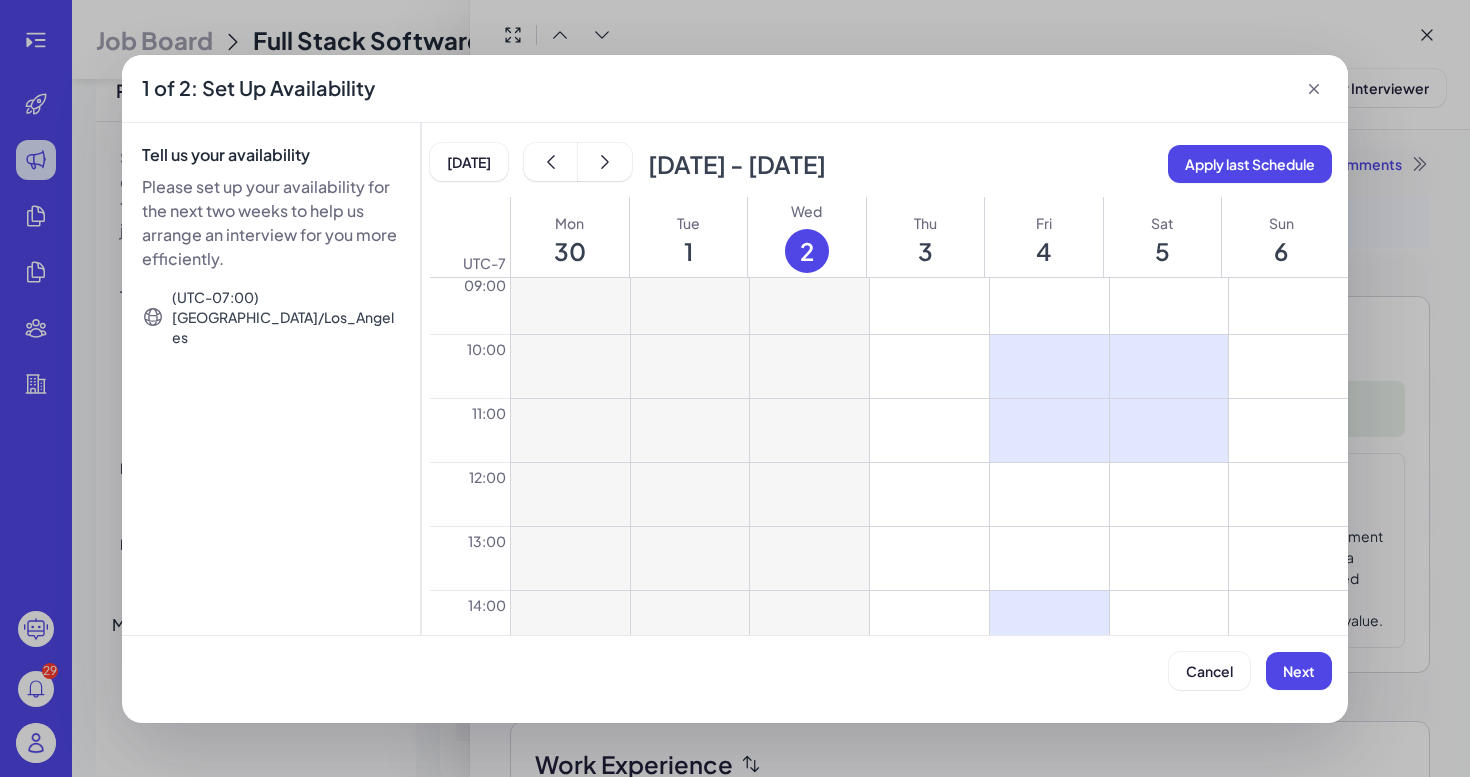 click at bounding box center [1288, 366] 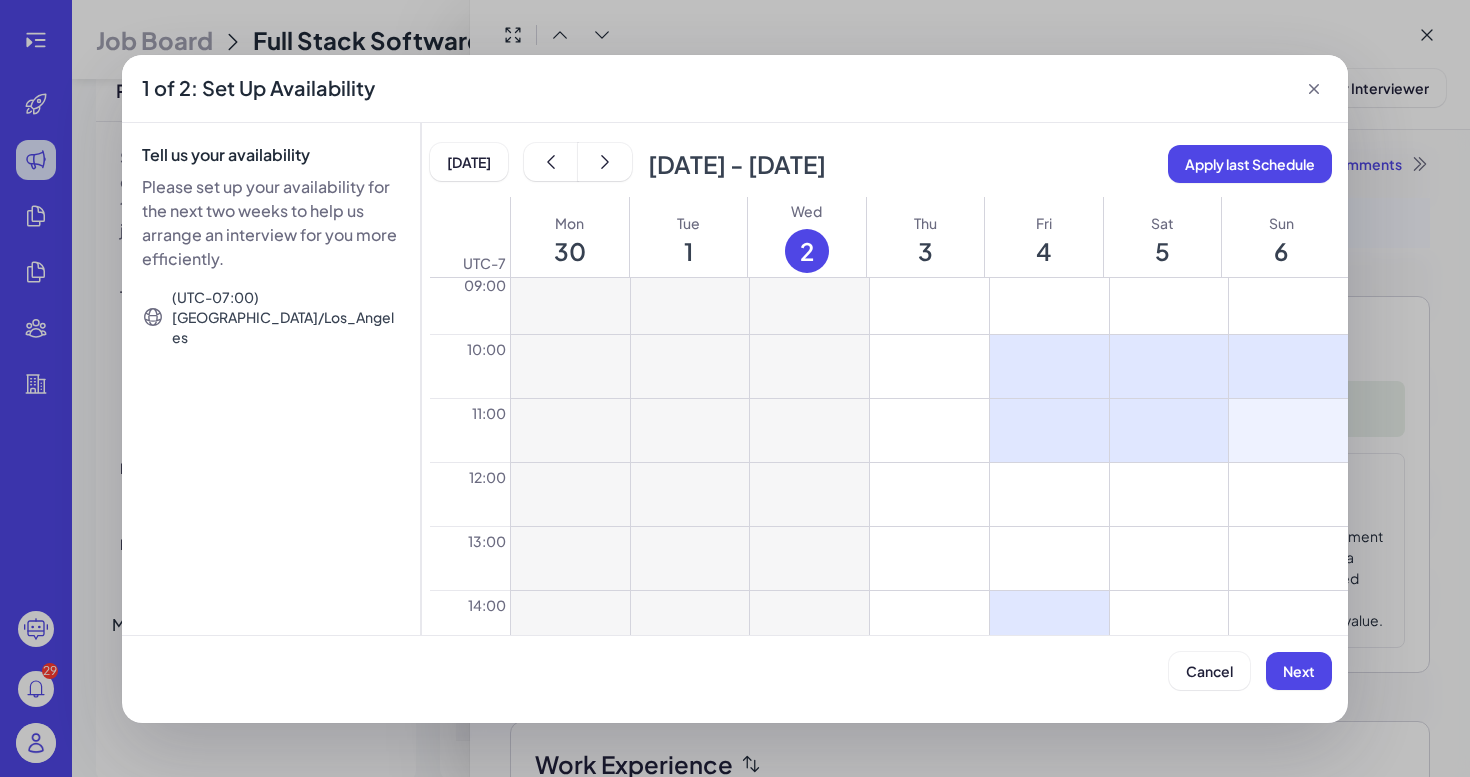 click at bounding box center (1288, 430) 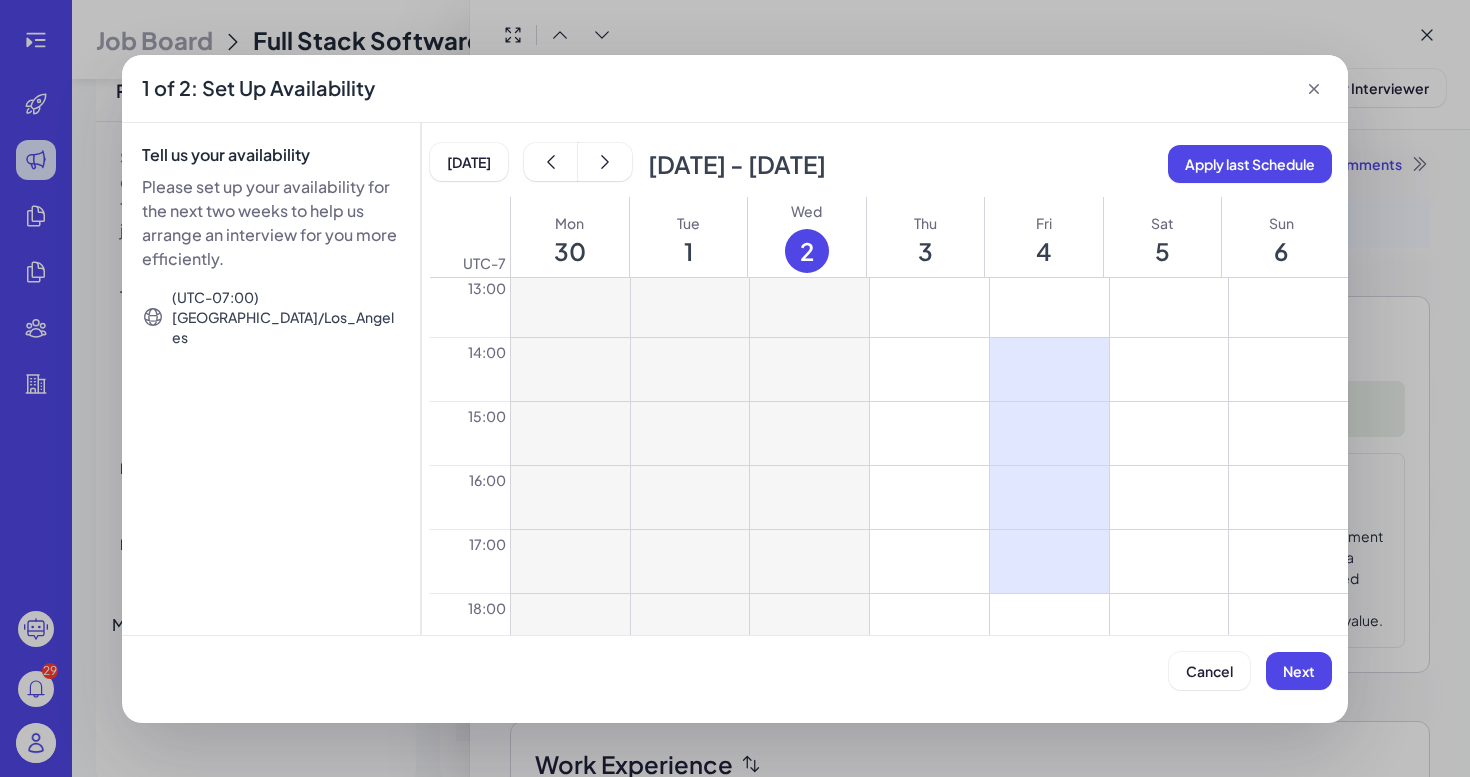 scroll, scrollTop: 874, scrollLeft: 0, axis: vertical 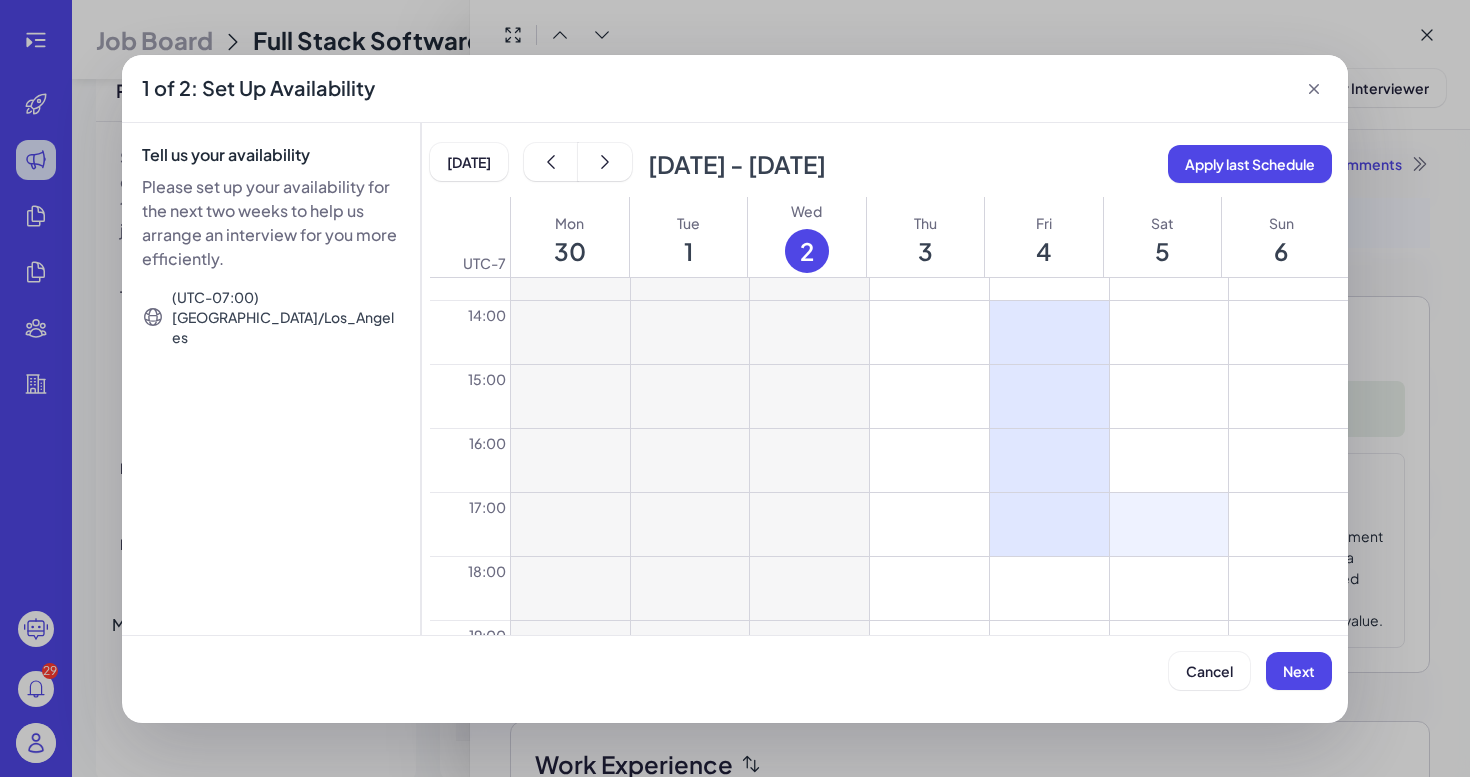 click at bounding box center [1169, 524] 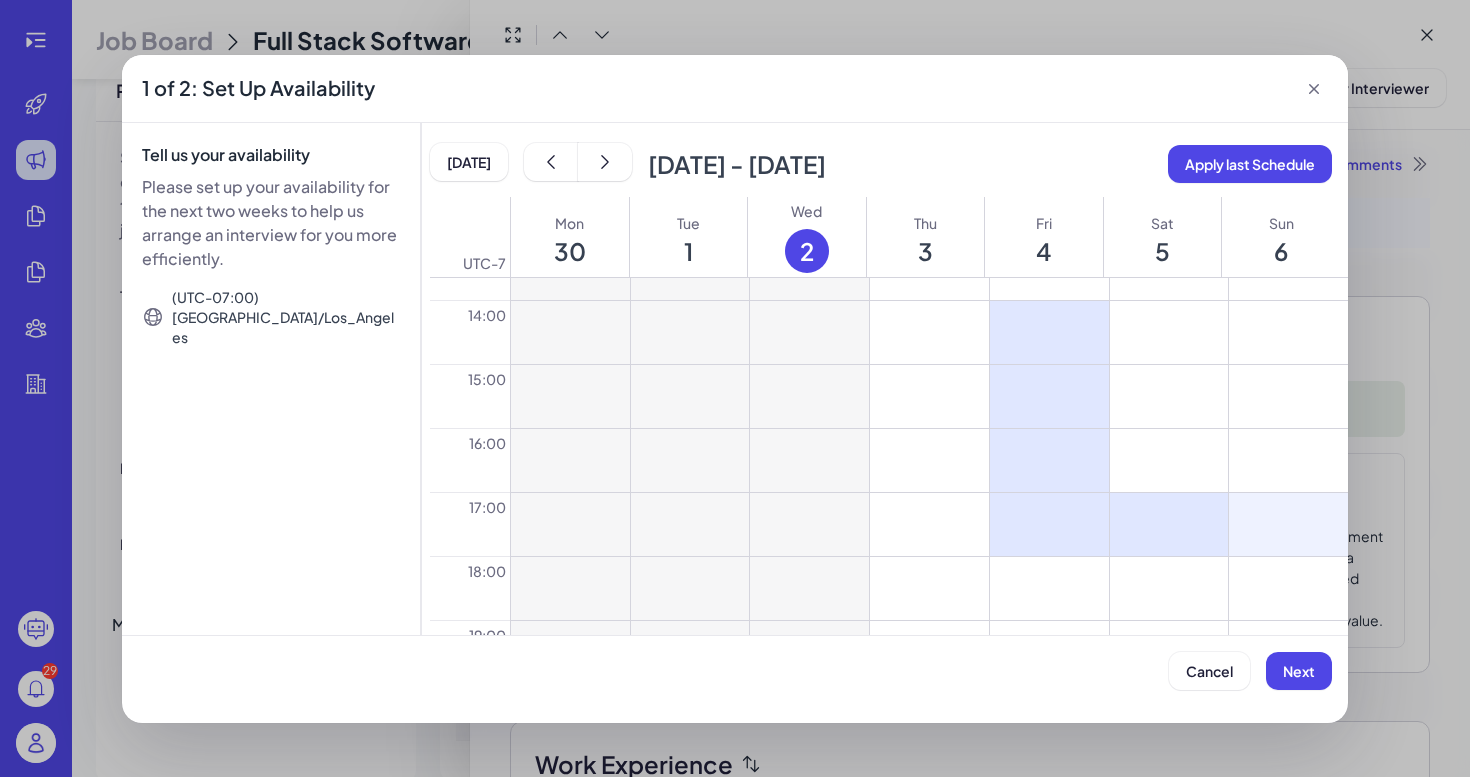 click at bounding box center [1288, 524] 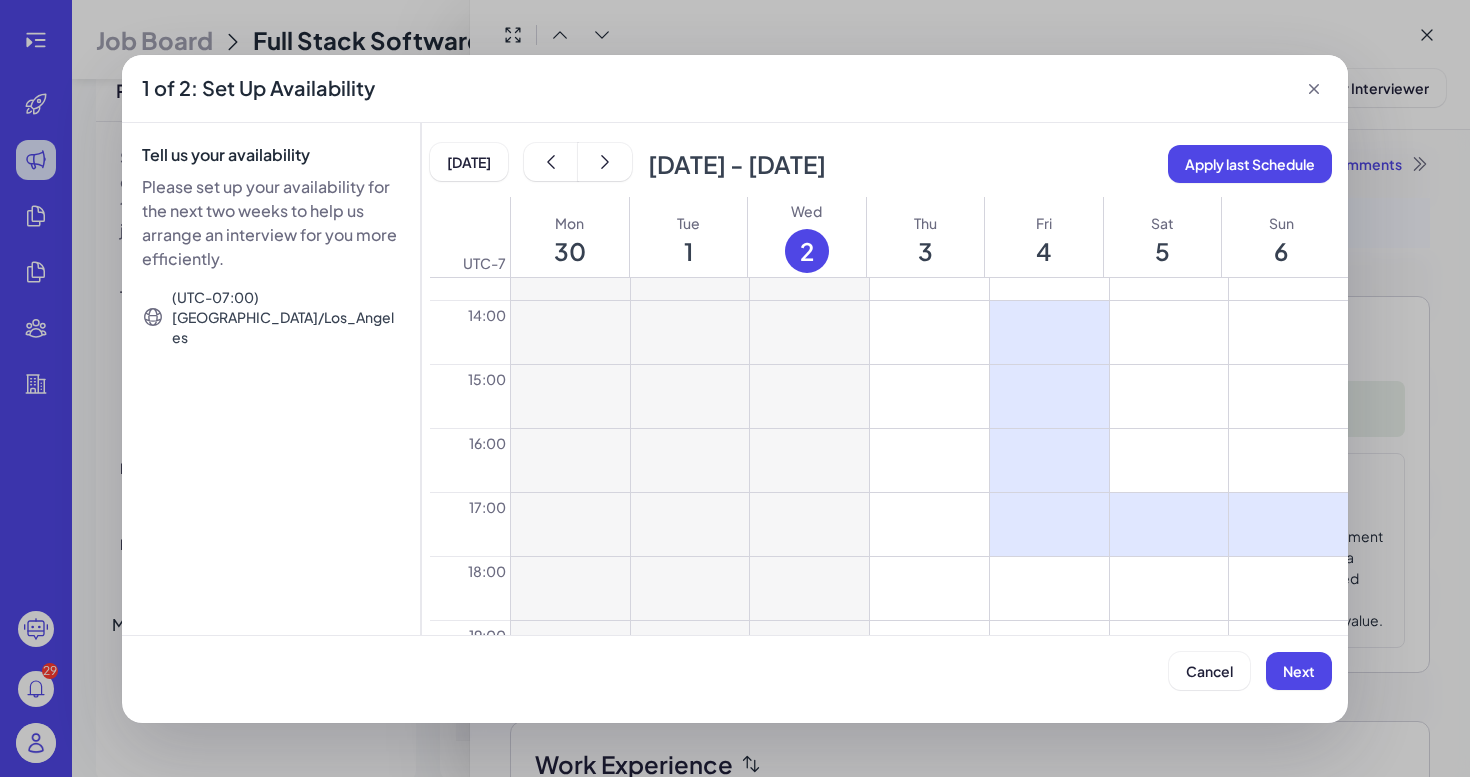click at bounding box center (1169, 460) 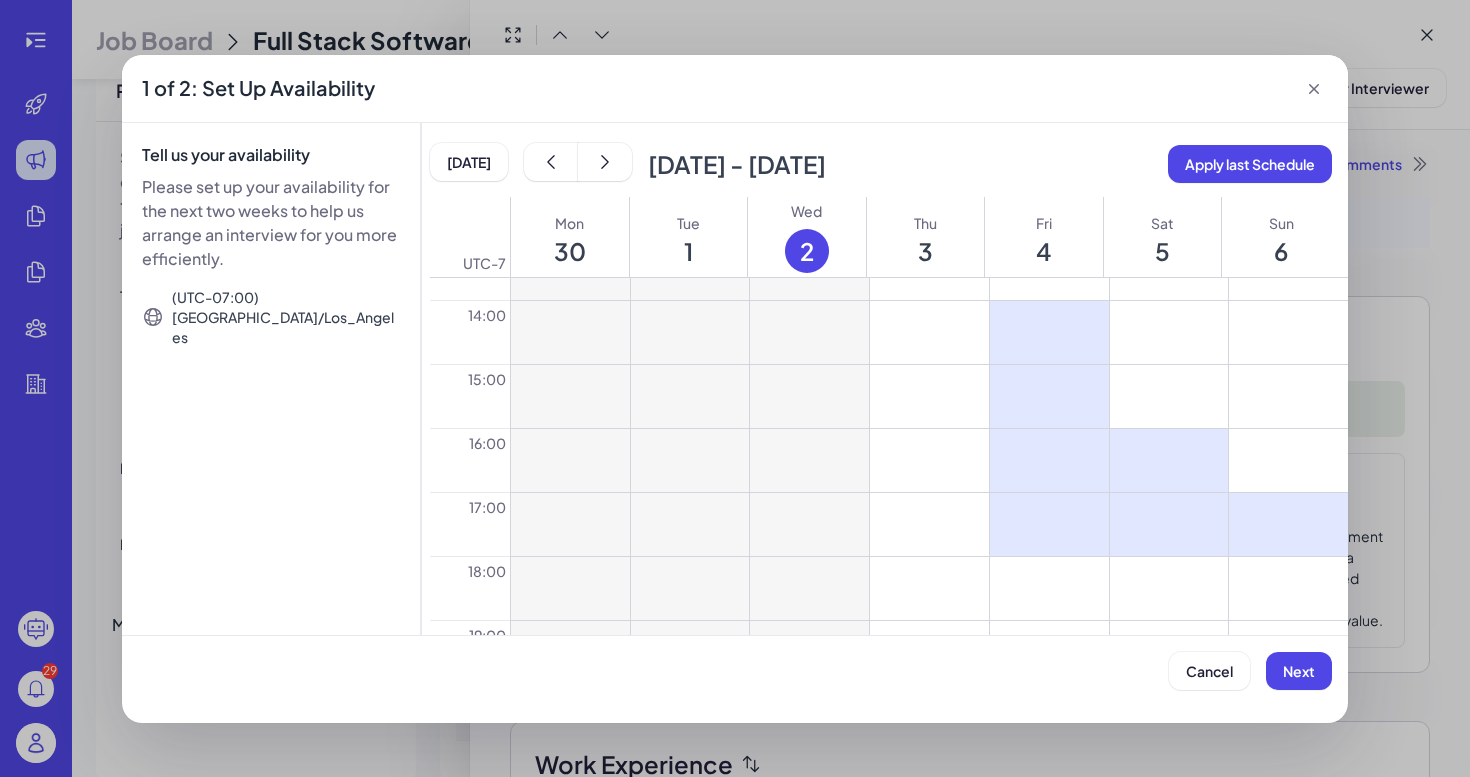 click at bounding box center (1288, 460) 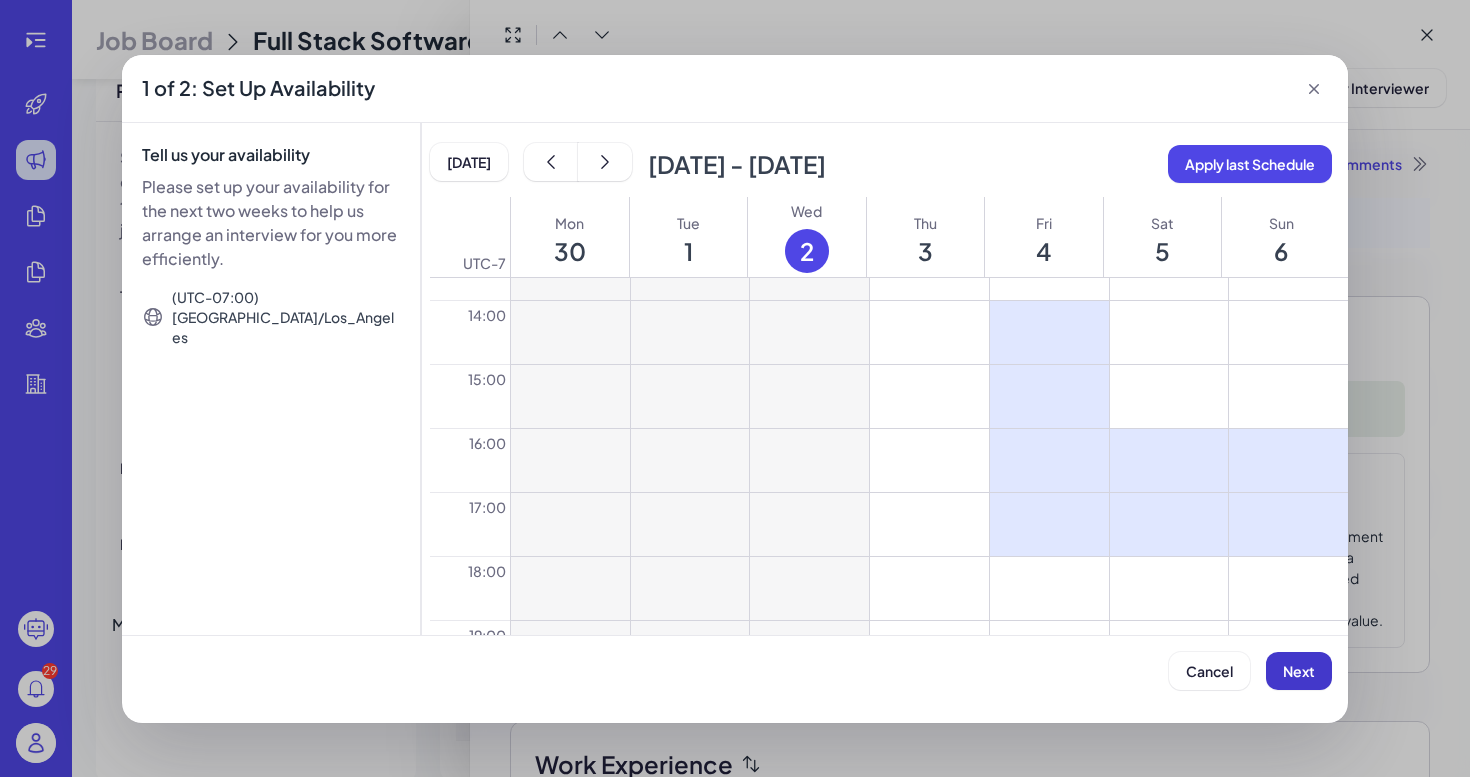 click on "Next" at bounding box center [1299, 671] 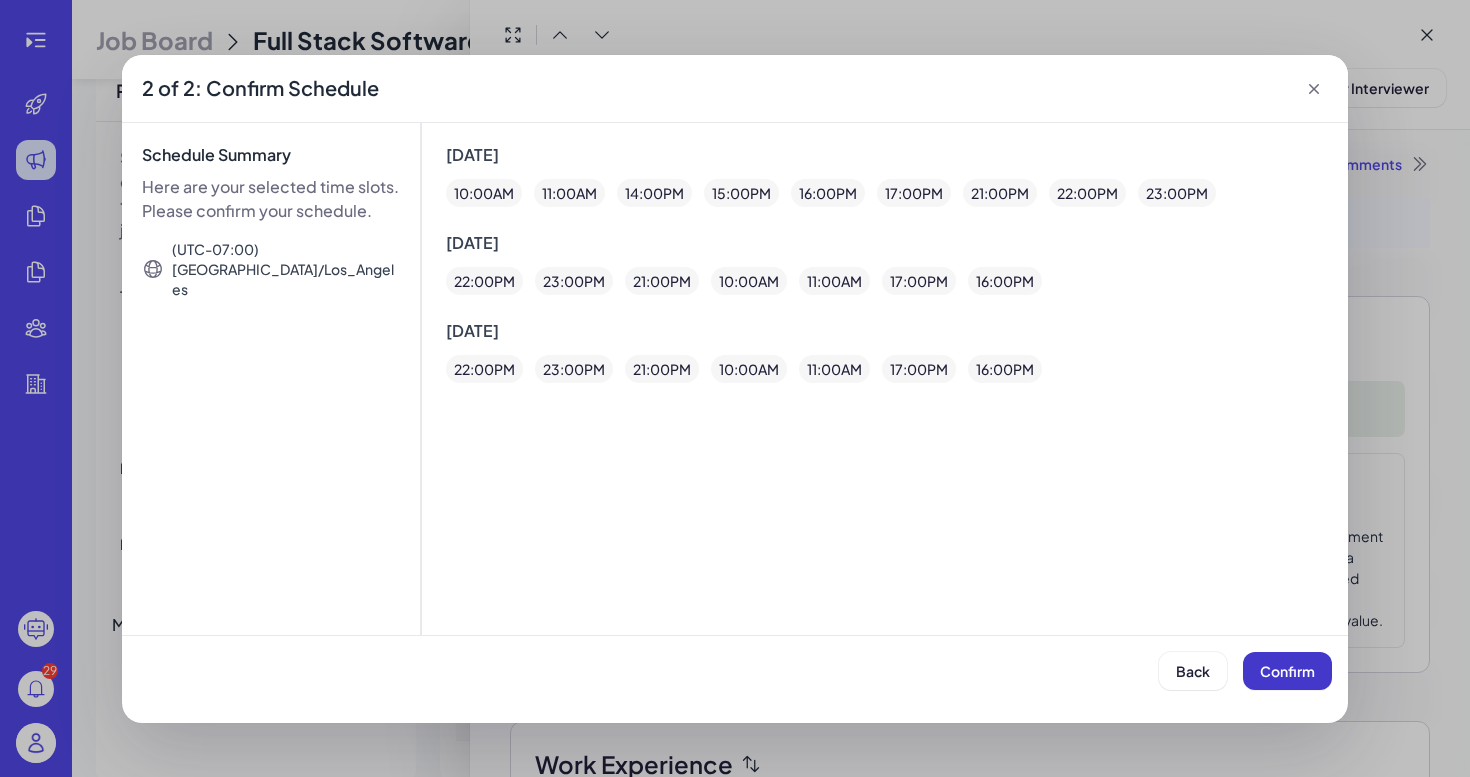 click on "Confirm" at bounding box center [1287, 671] 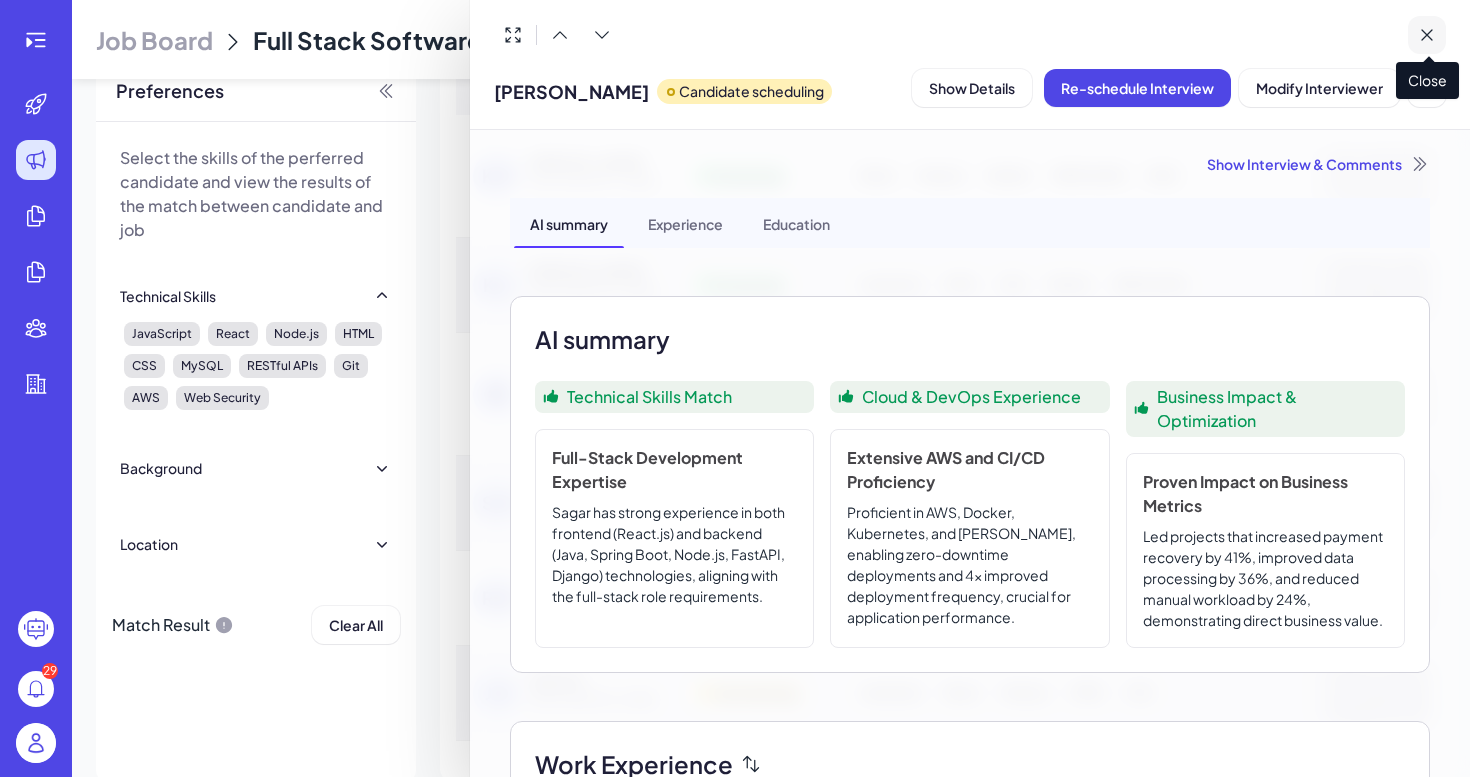click at bounding box center (1427, 35) 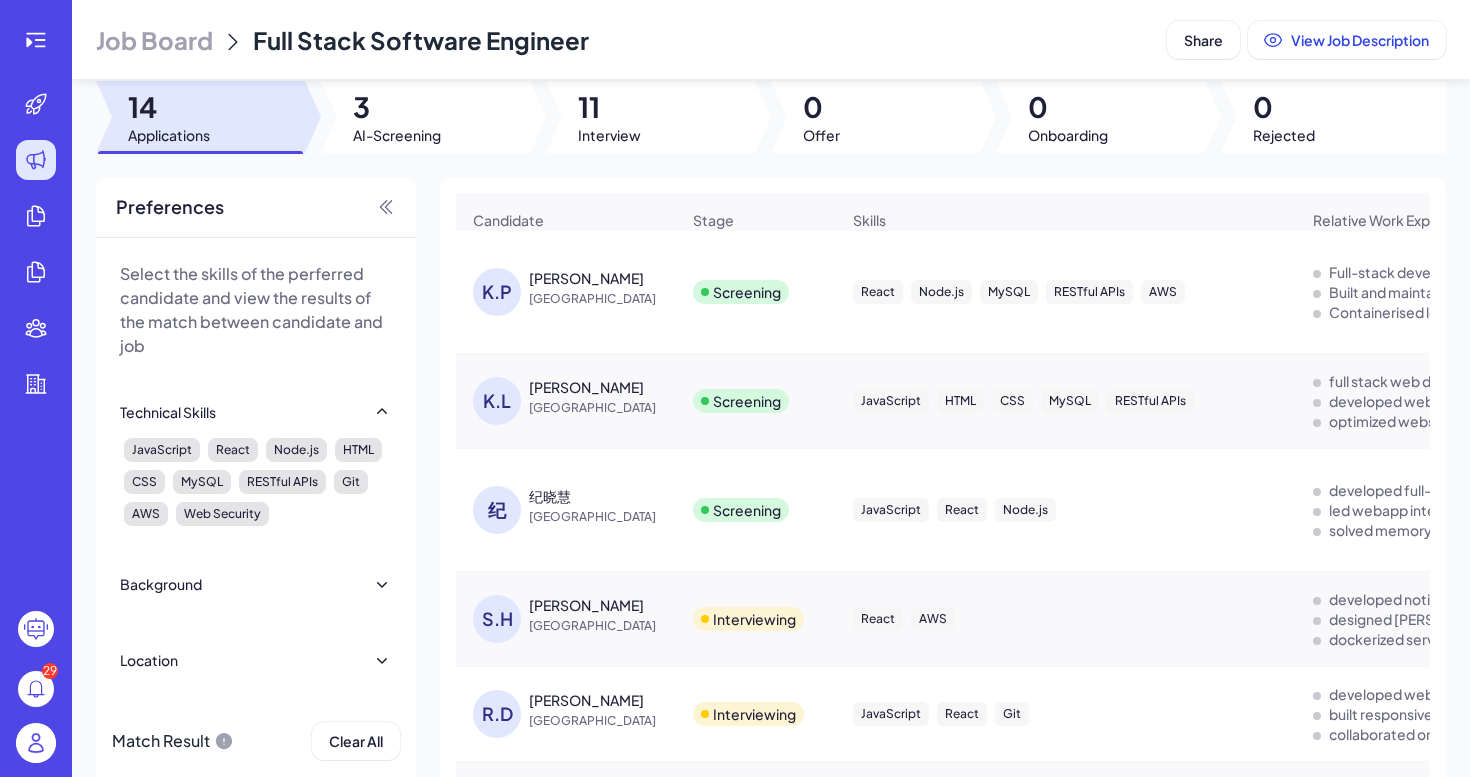 scroll, scrollTop: 0, scrollLeft: 0, axis: both 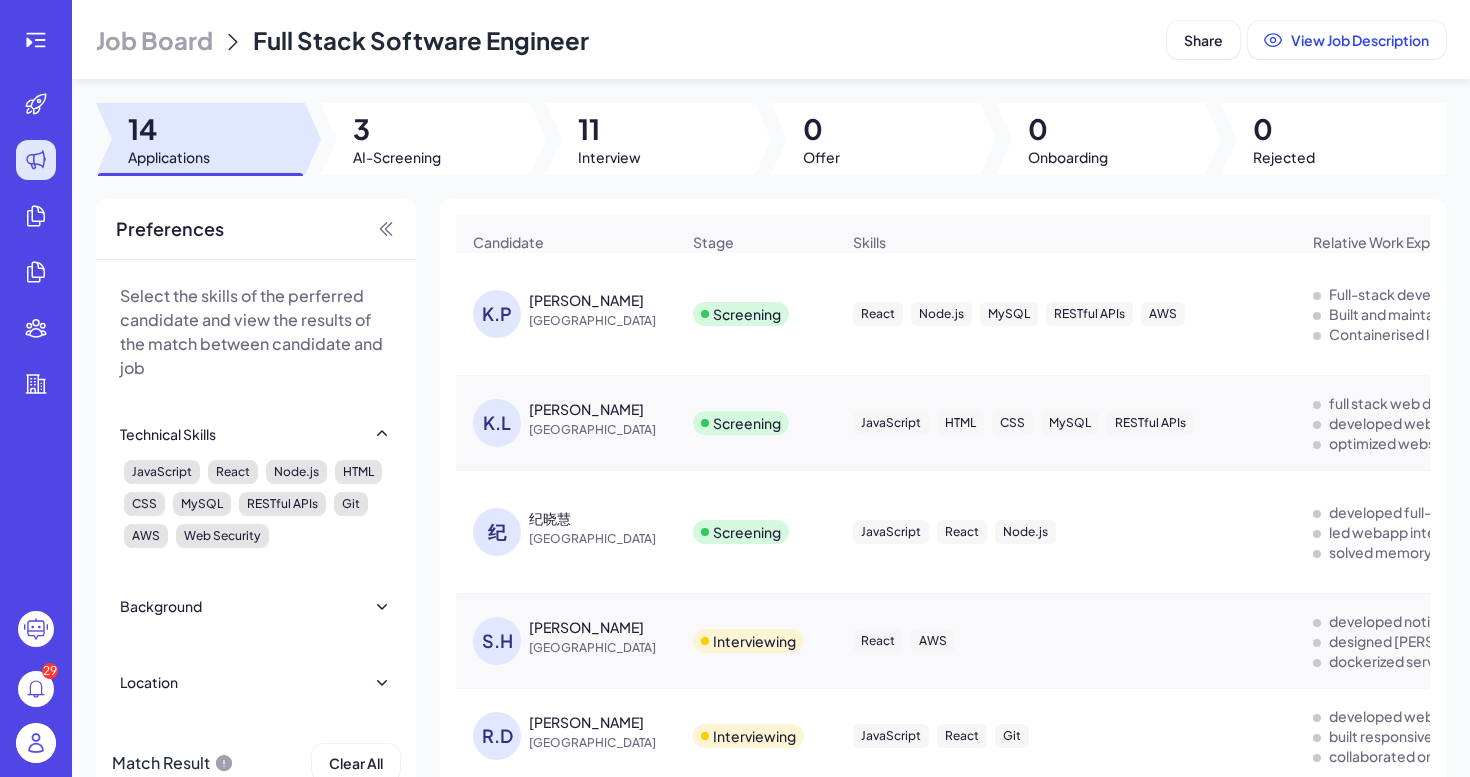 click on "KARL LOUISE RITO" at bounding box center [586, 409] 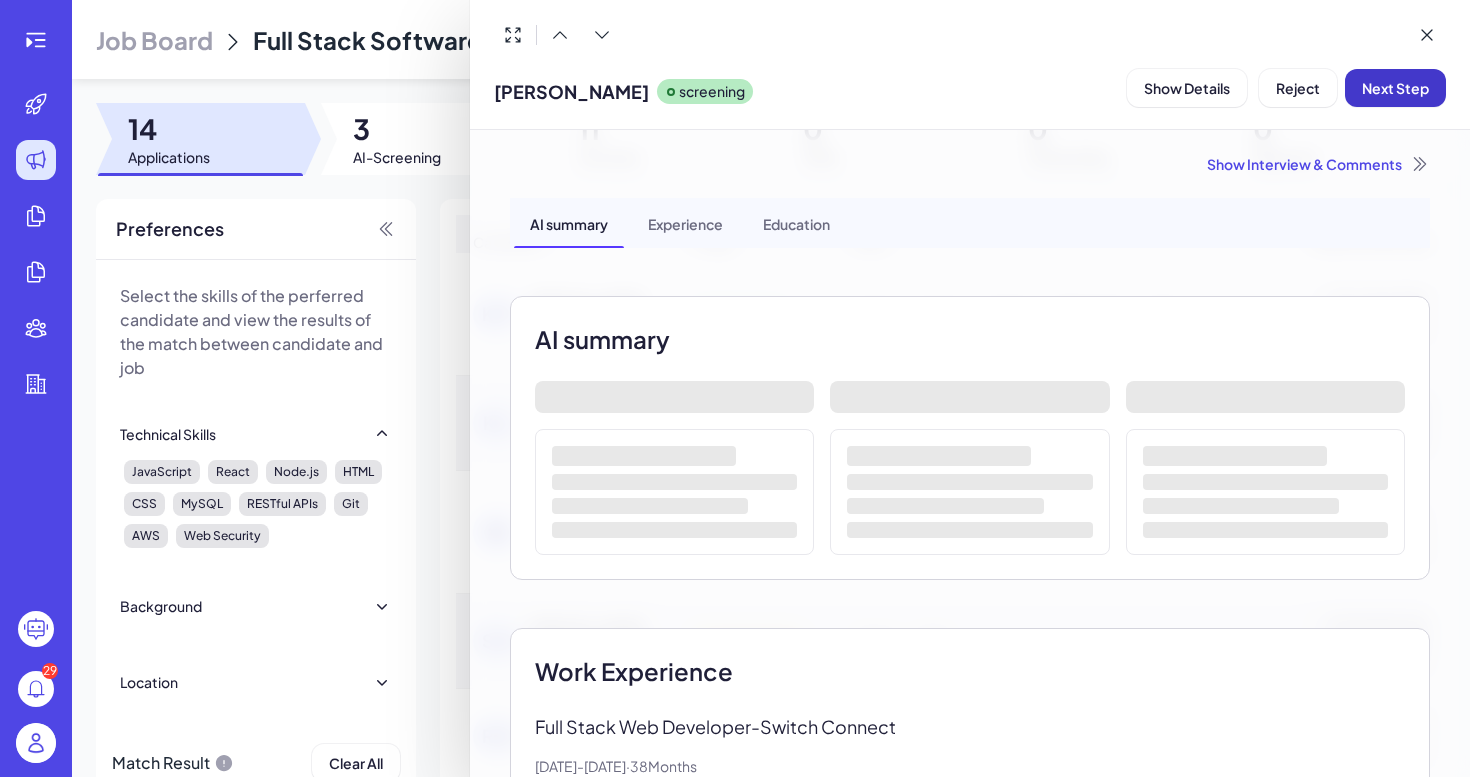 click on "Next Step" at bounding box center (1395, 88) 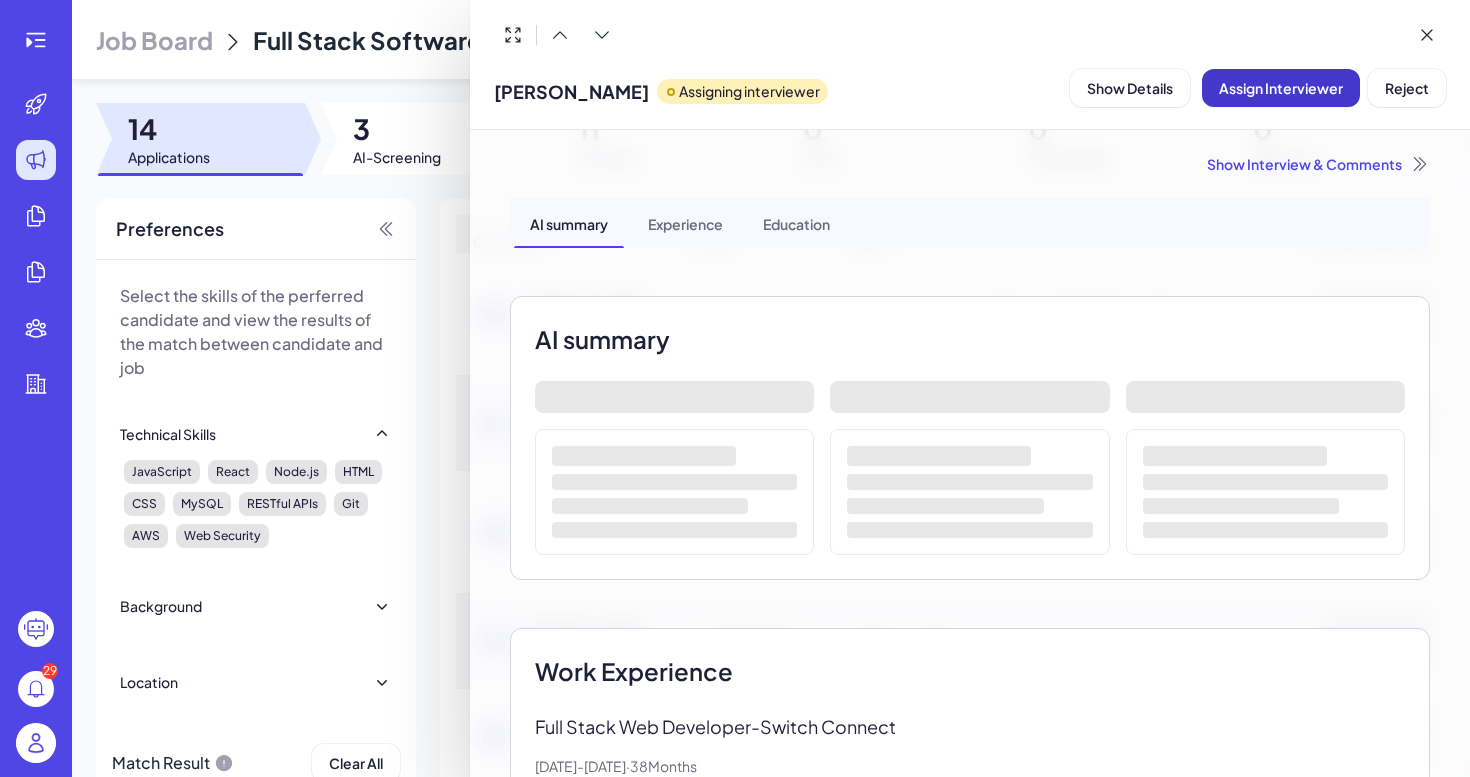 click on "Assign Interviewer" at bounding box center (1281, 88) 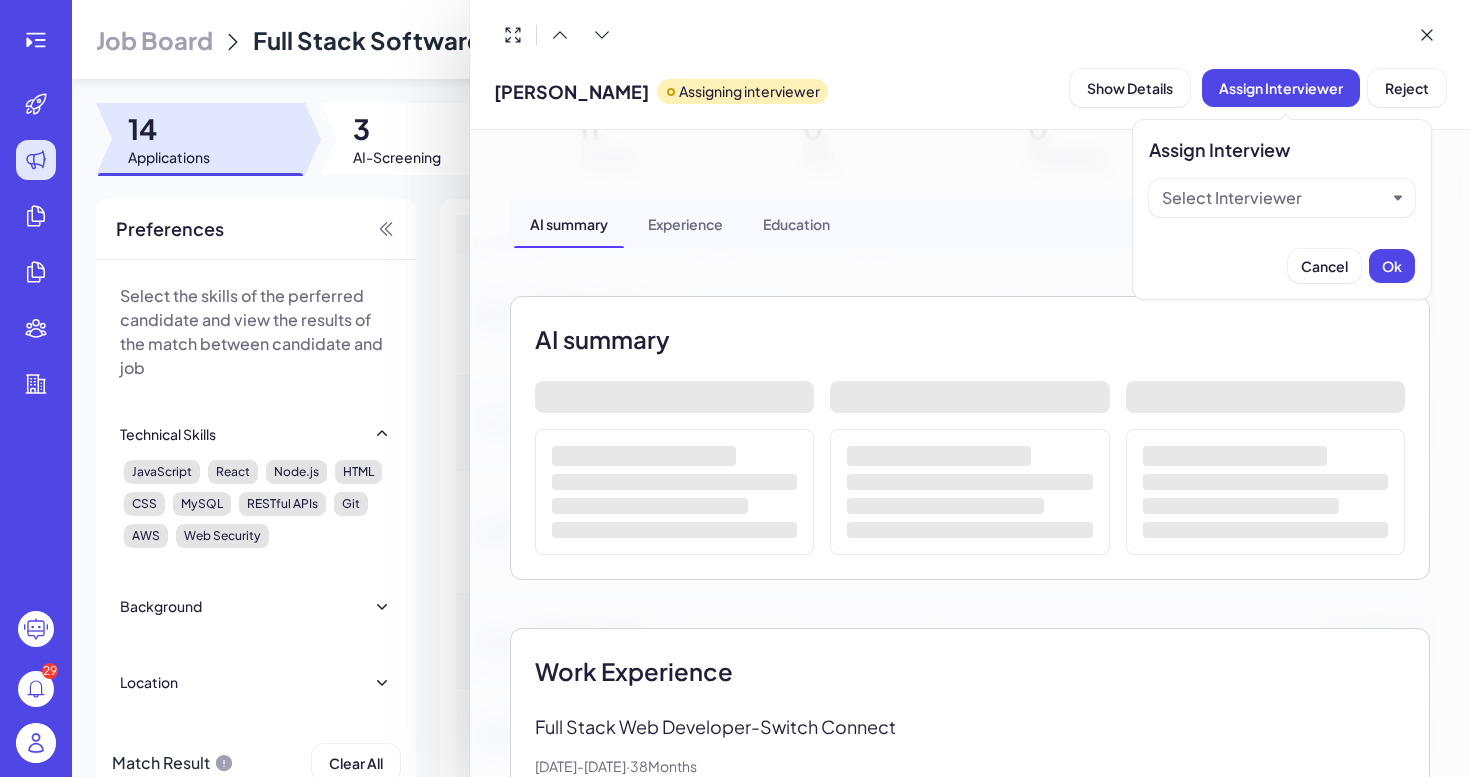 click on "Select Interviewer" at bounding box center [1274, 198] 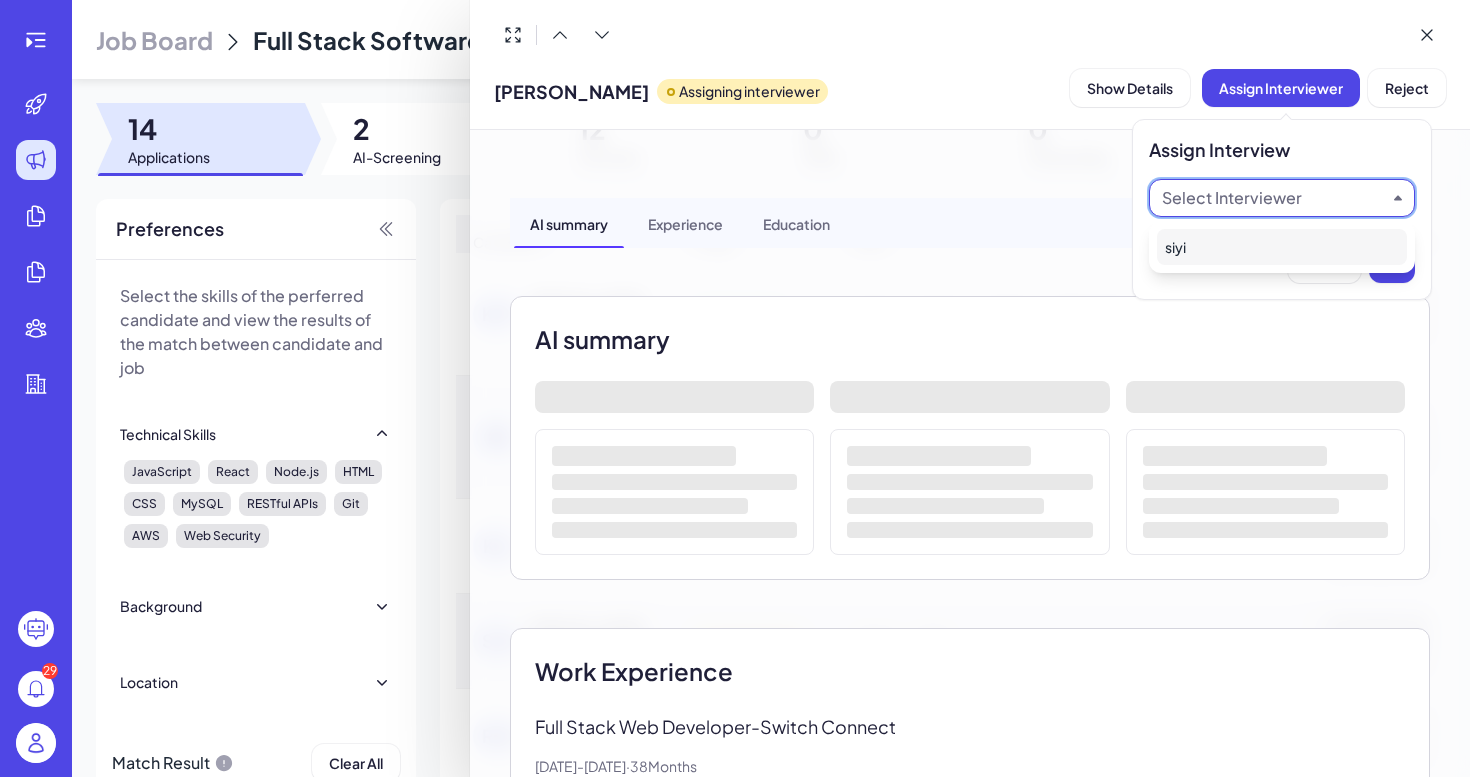 click on "siyi" at bounding box center (1282, 247) 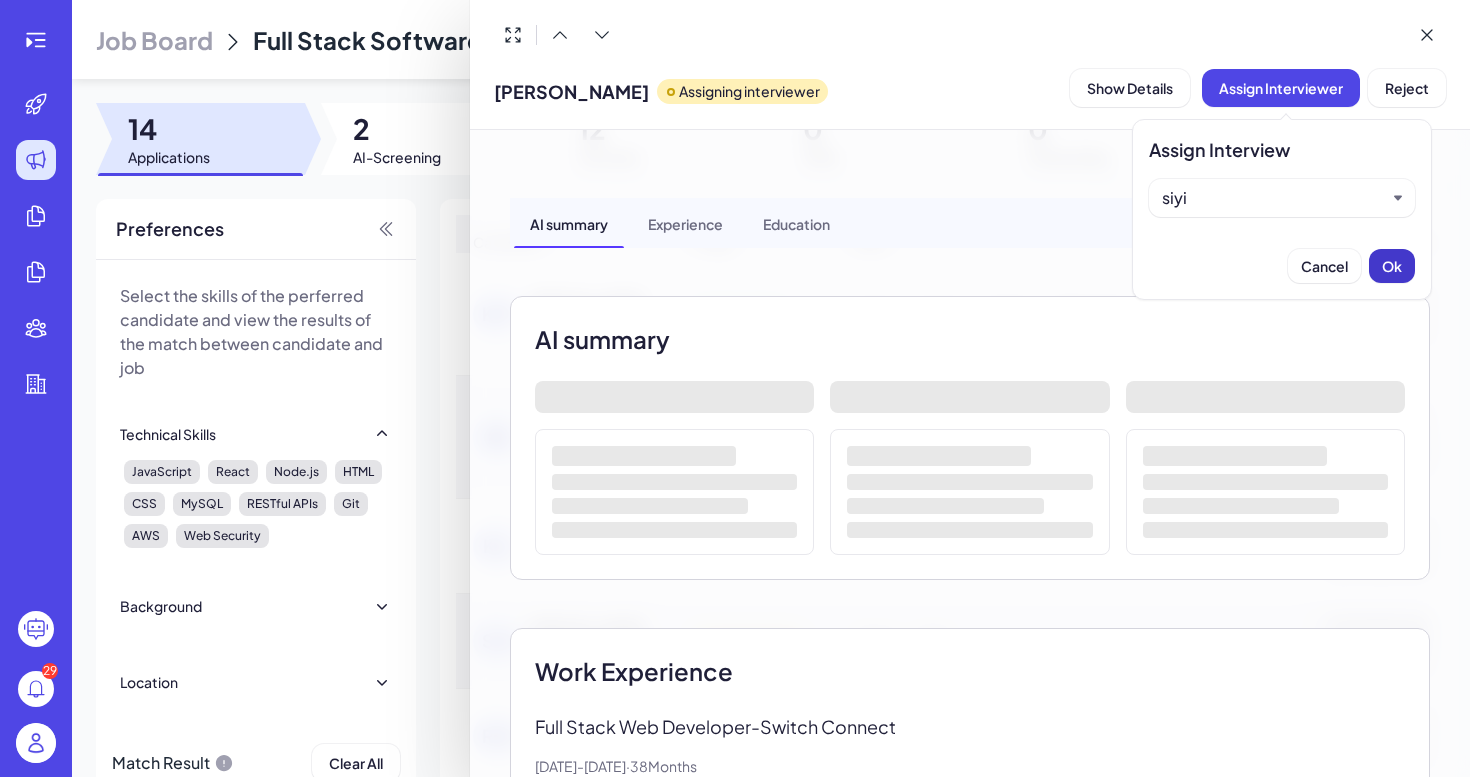 click on "Ok" at bounding box center (1392, 266) 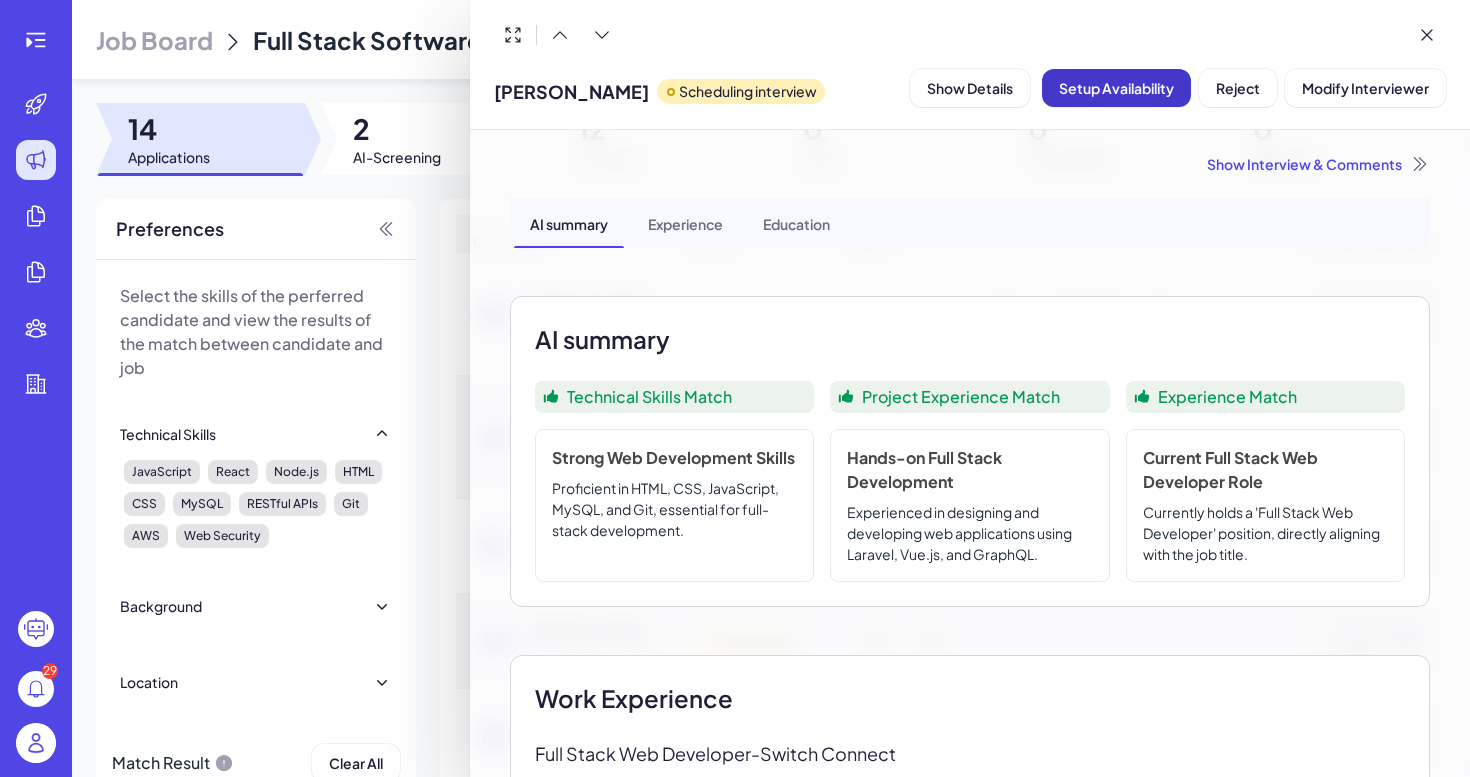 click on "Setup Availability" at bounding box center (1116, 88) 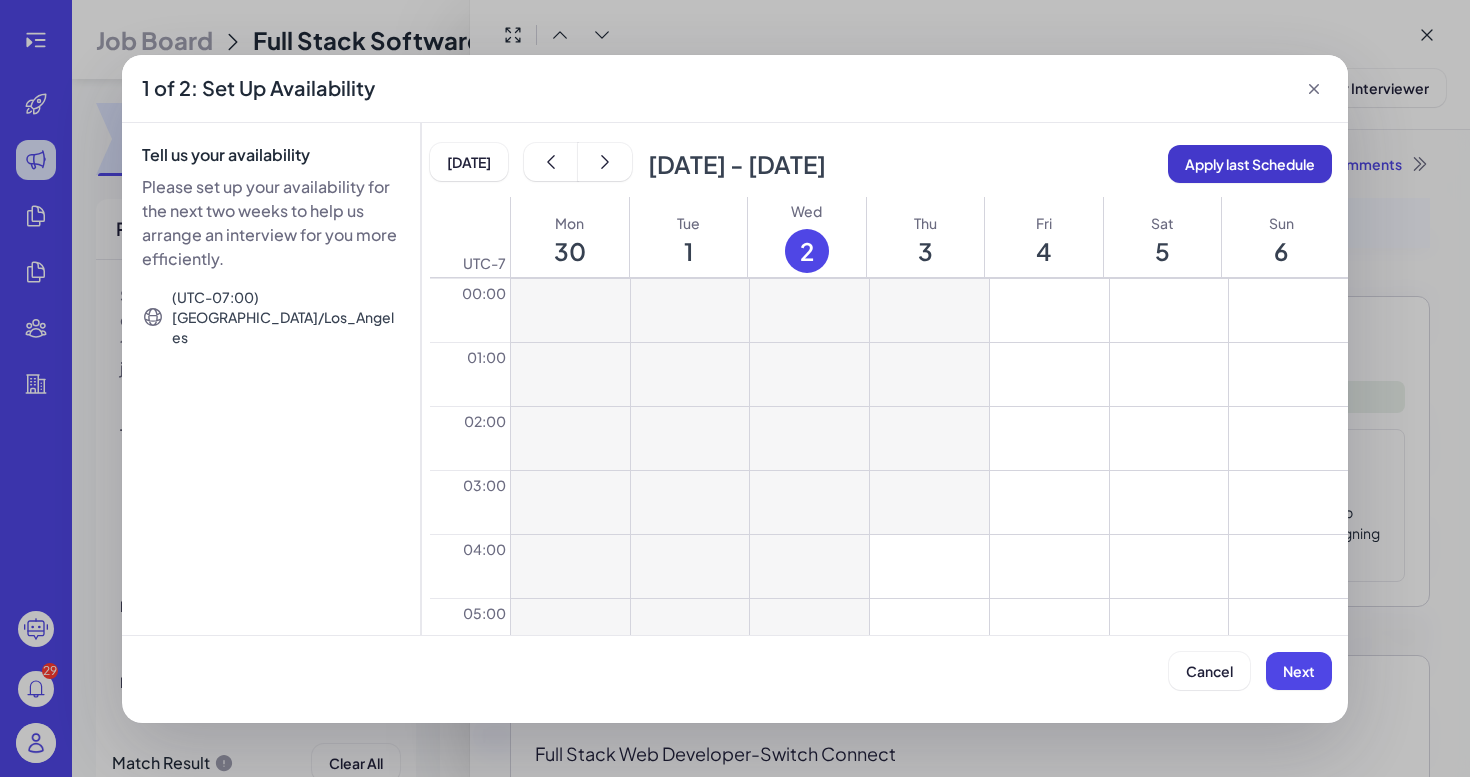 click on "Apply last Schedule" at bounding box center (1250, 164) 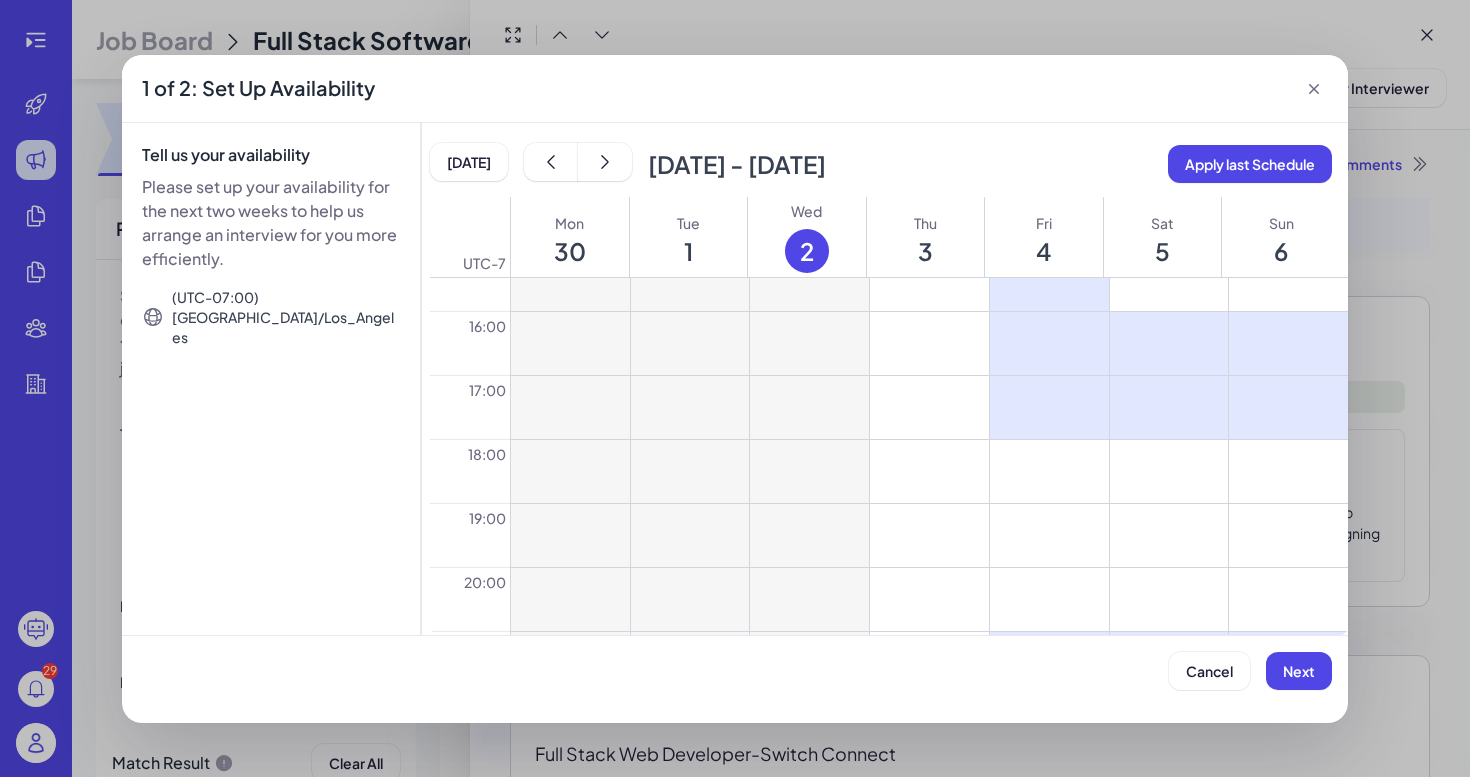 scroll, scrollTop: 997, scrollLeft: 0, axis: vertical 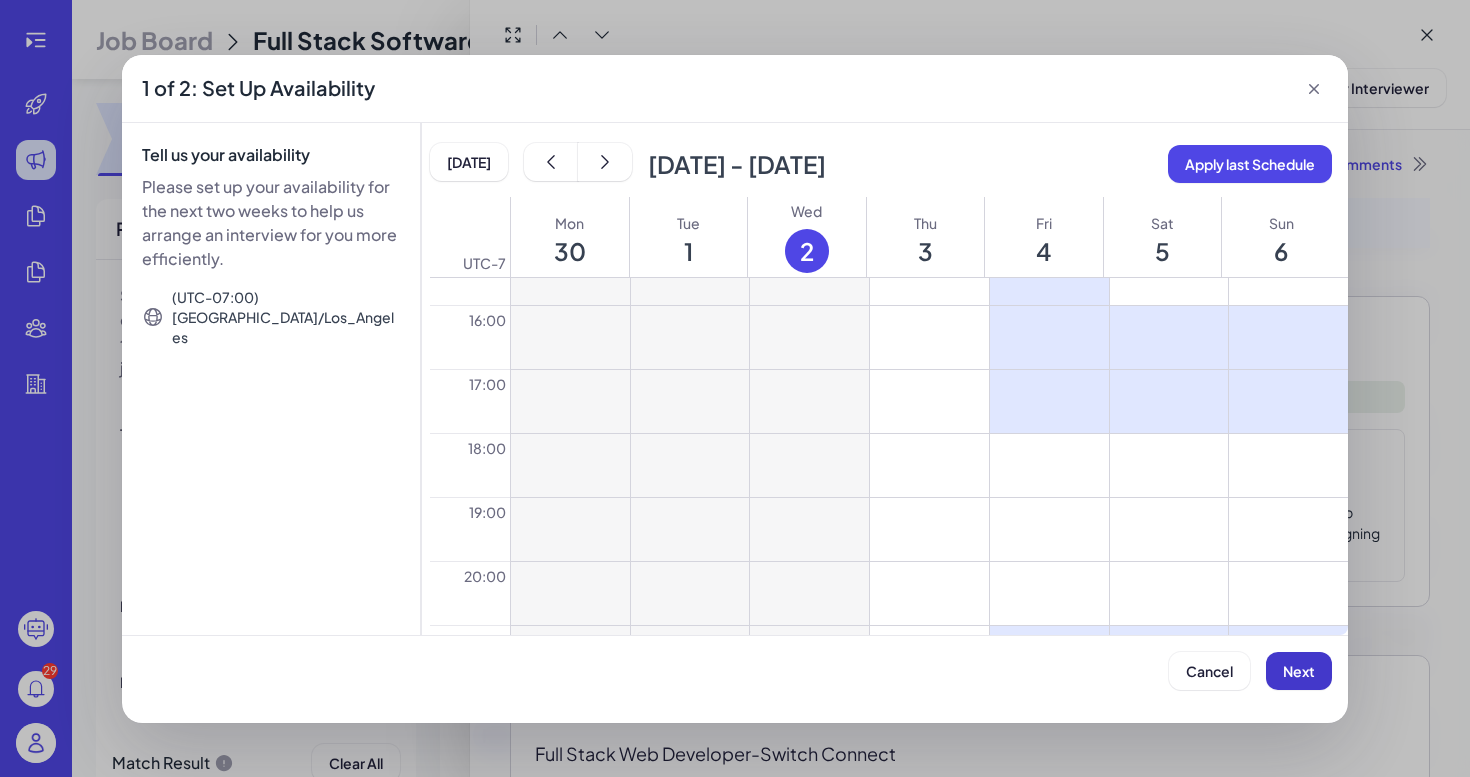 click on "Next" at bounding box center [1299, 671] 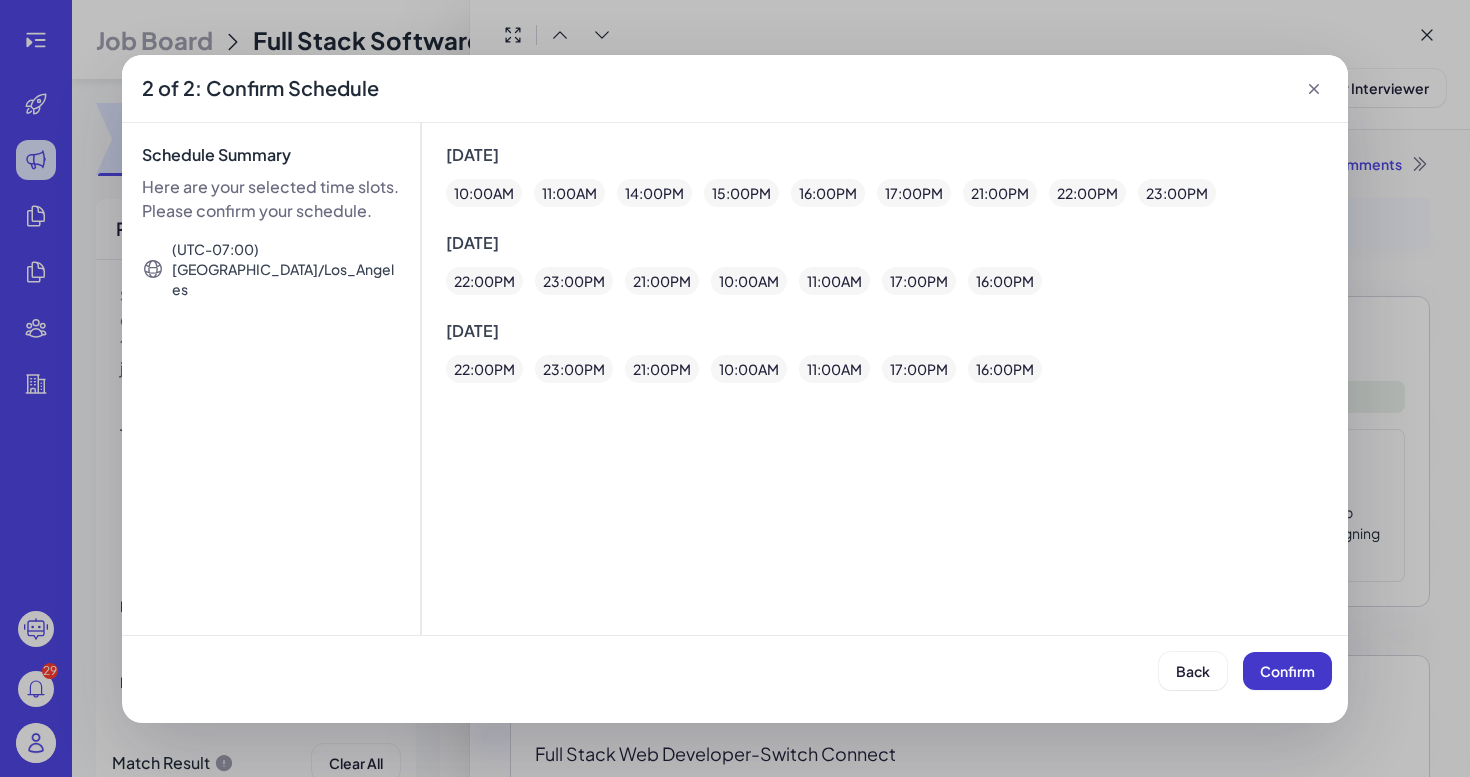 click on "Confirm" at bounding box center [1287, 671] 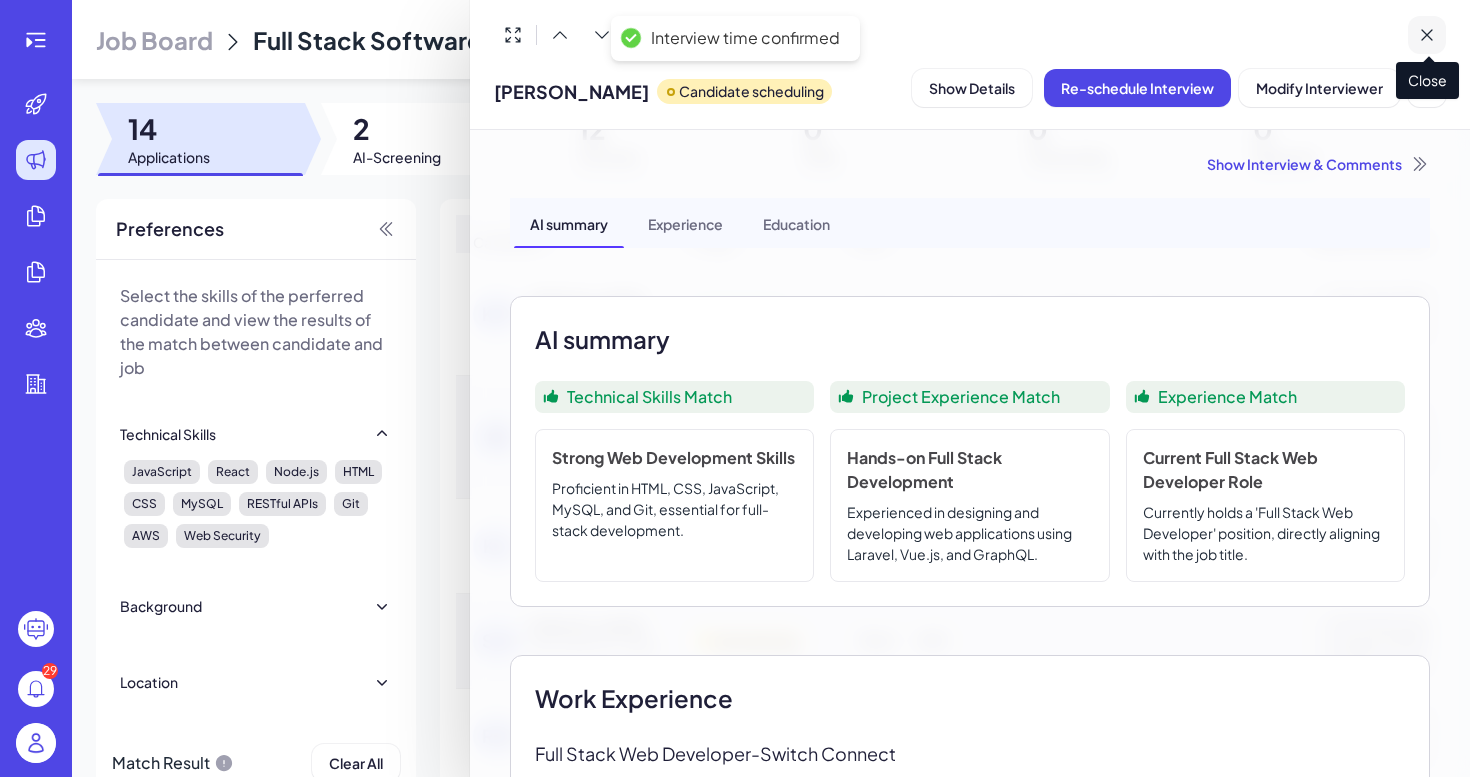 click 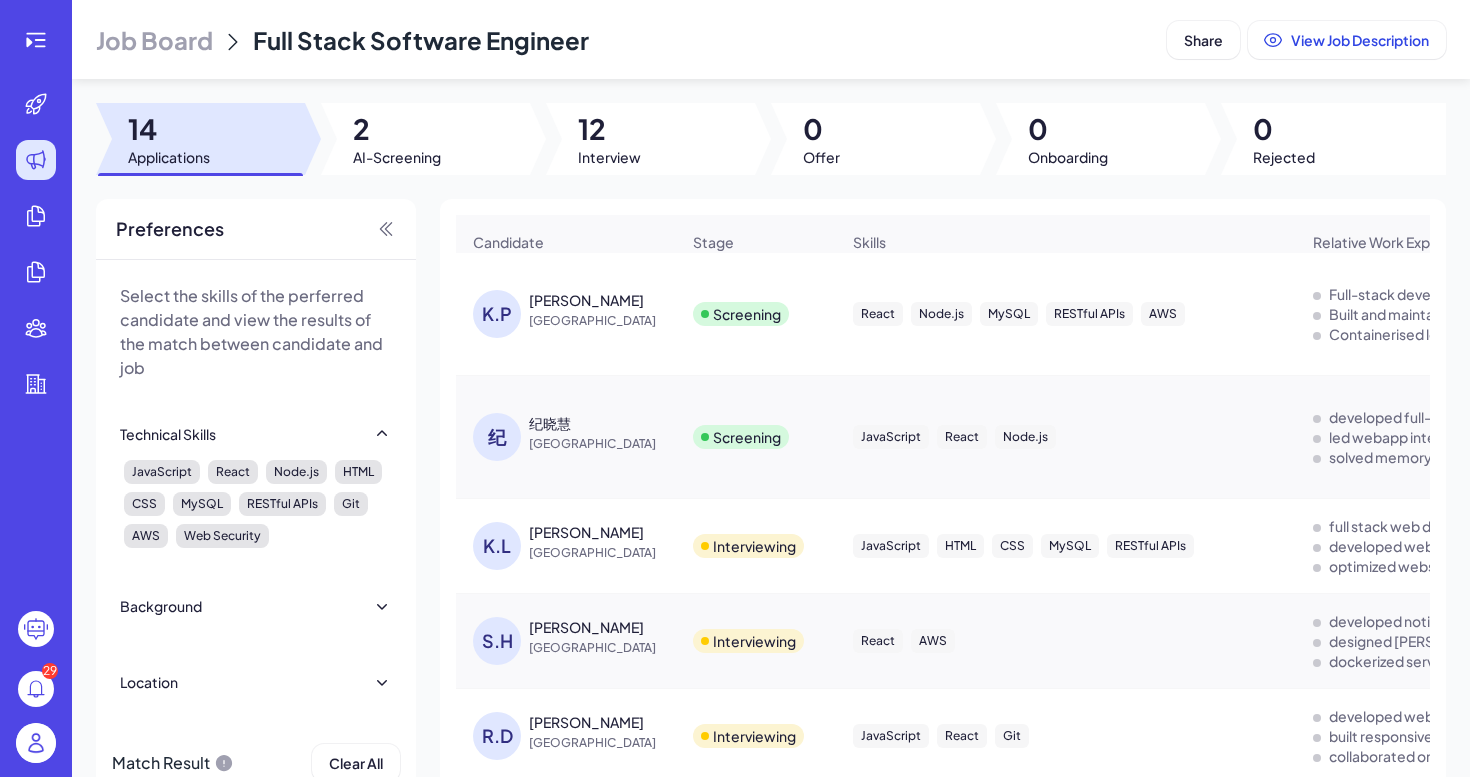 click on "Kandarp Patel" at bounding box center (586, 300) 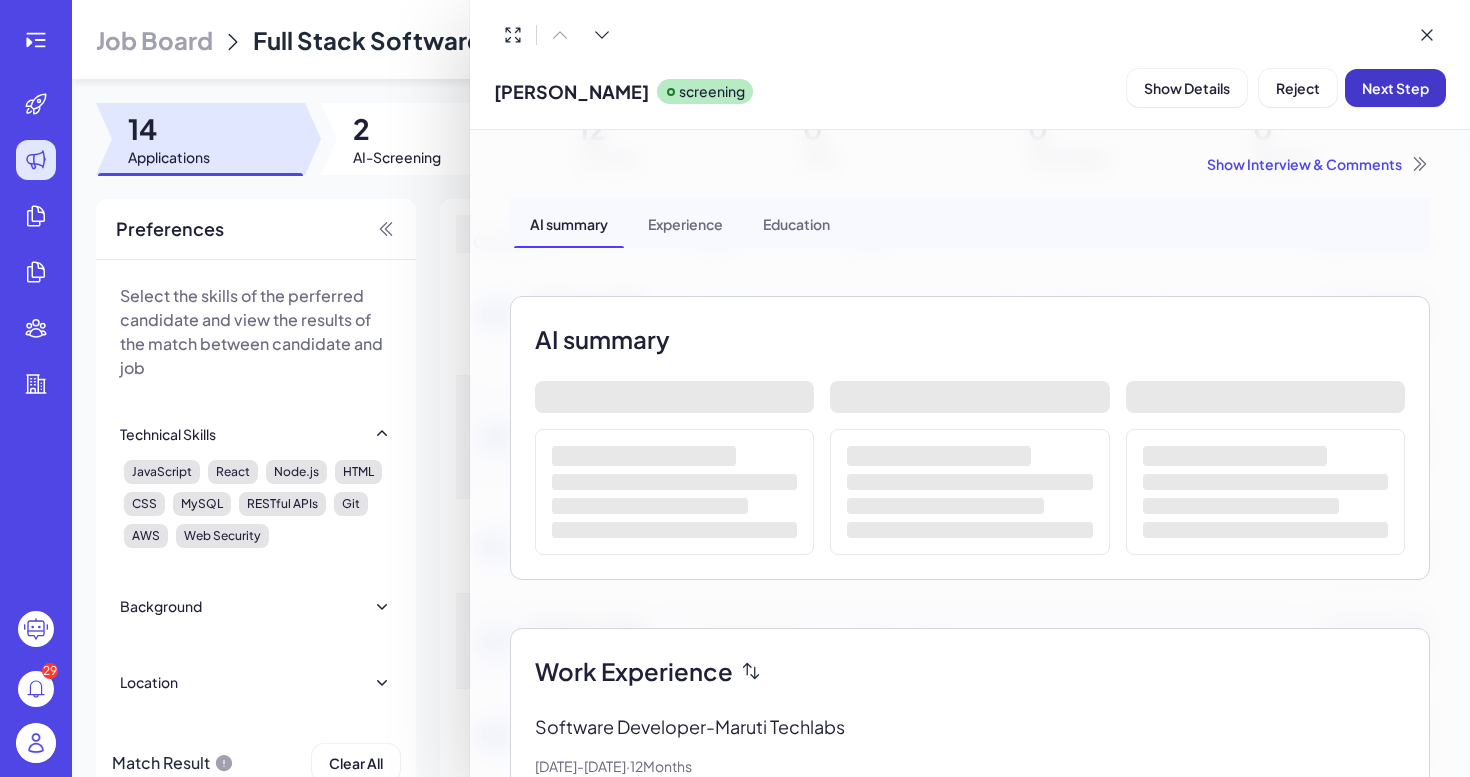 click on "Next Step" at bounding box center (1395, 88) 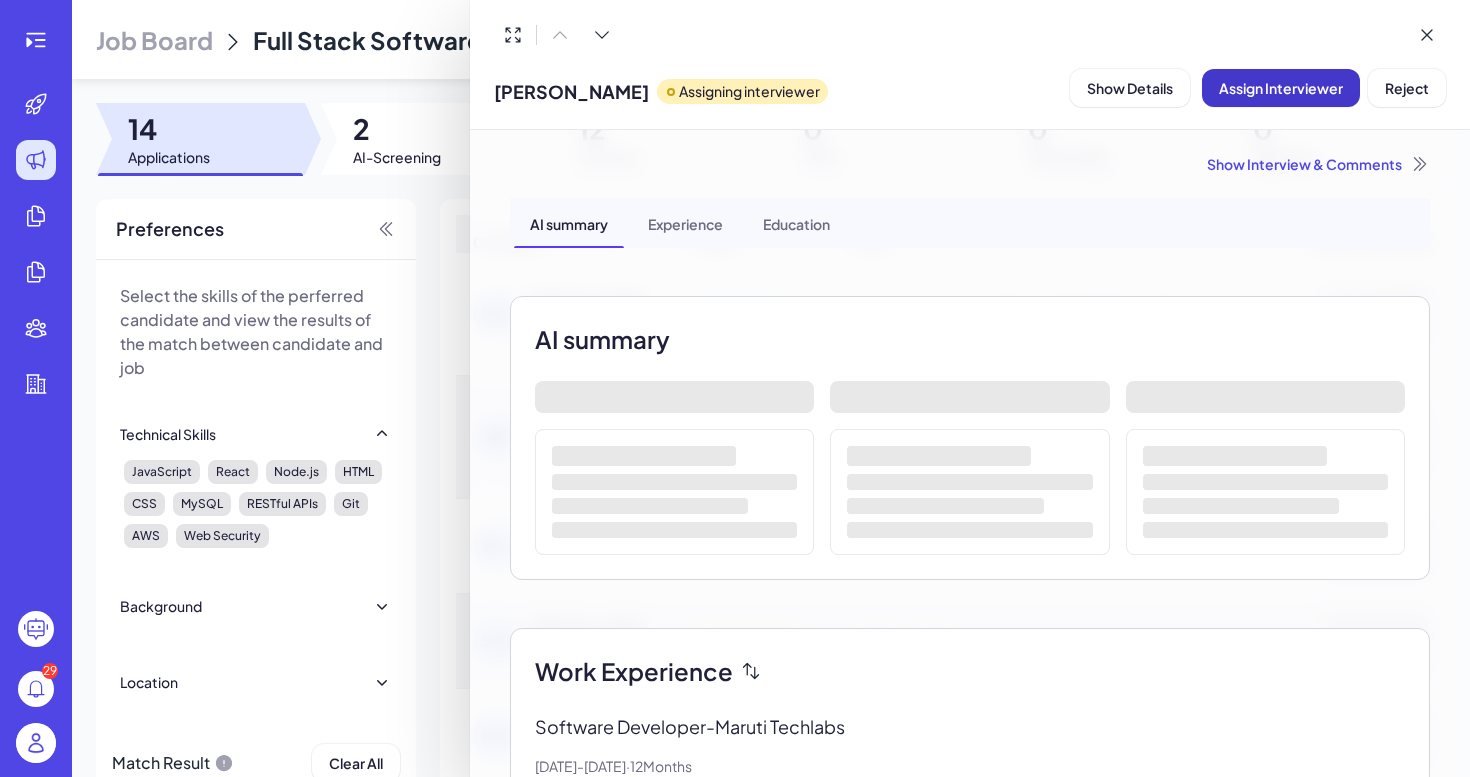 click on "Assign Interviewer" at bounding box center (1281, 88) 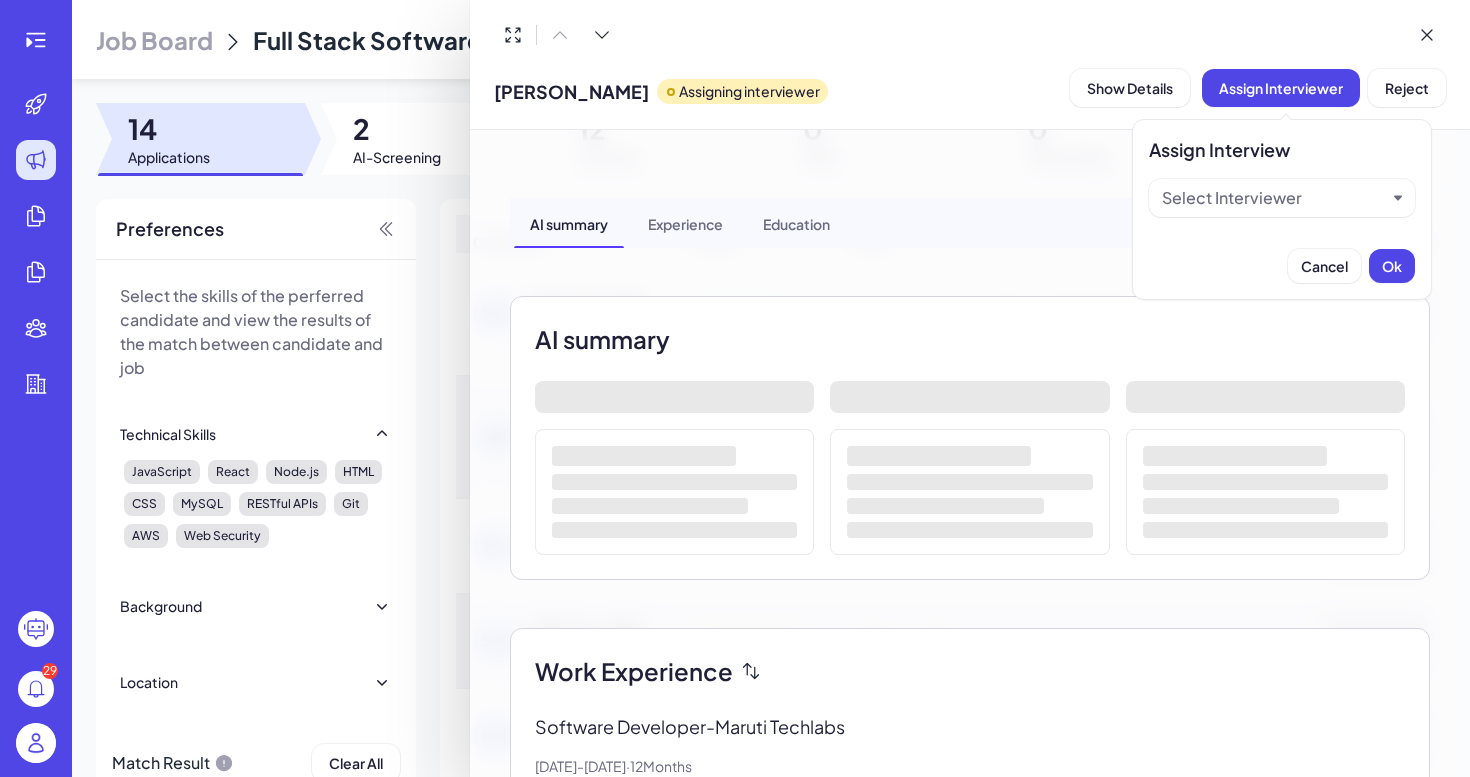 click on "Assign Interview Select Interviewer" at bounding box center [1282, 184] 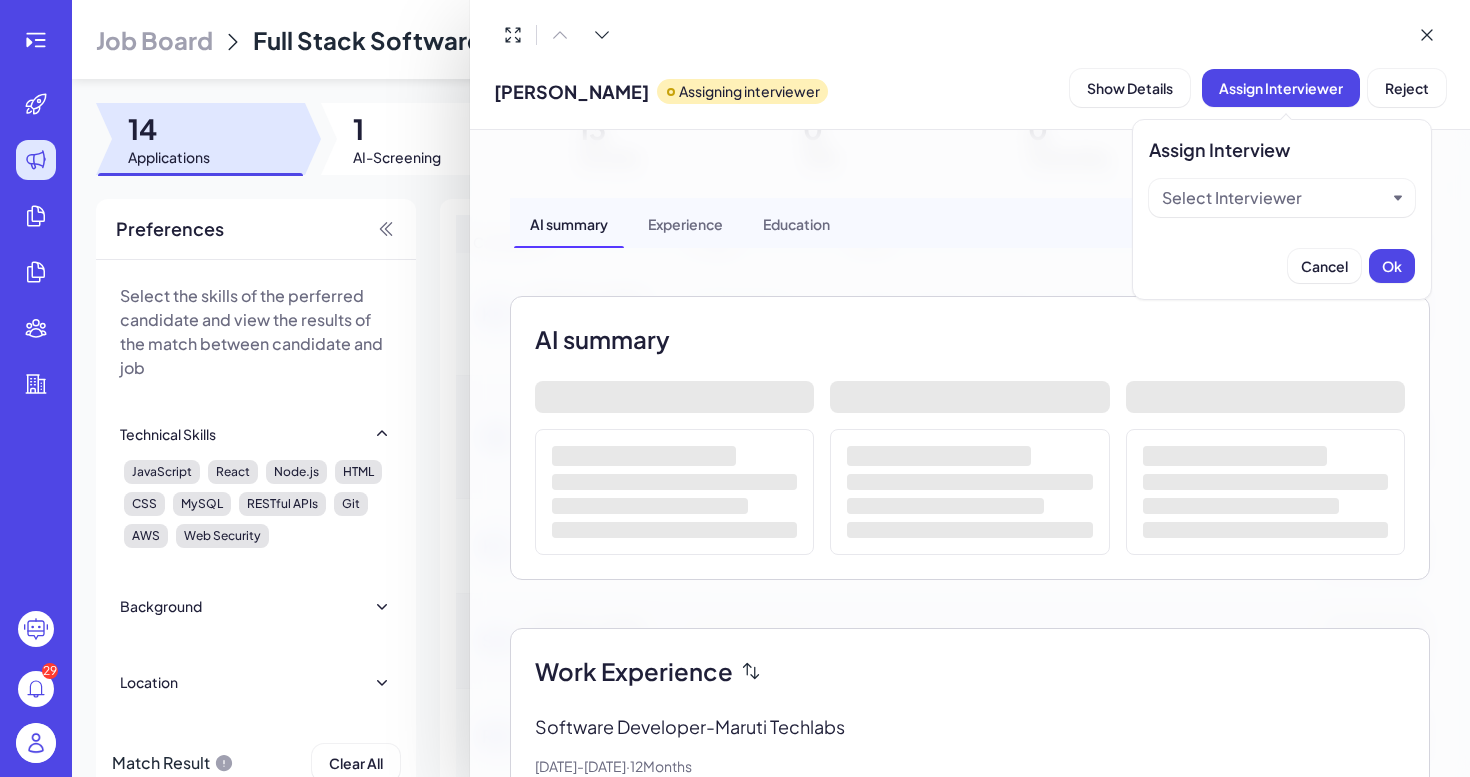 click on "Select Interviewer" at bounding box center (1274, 198) 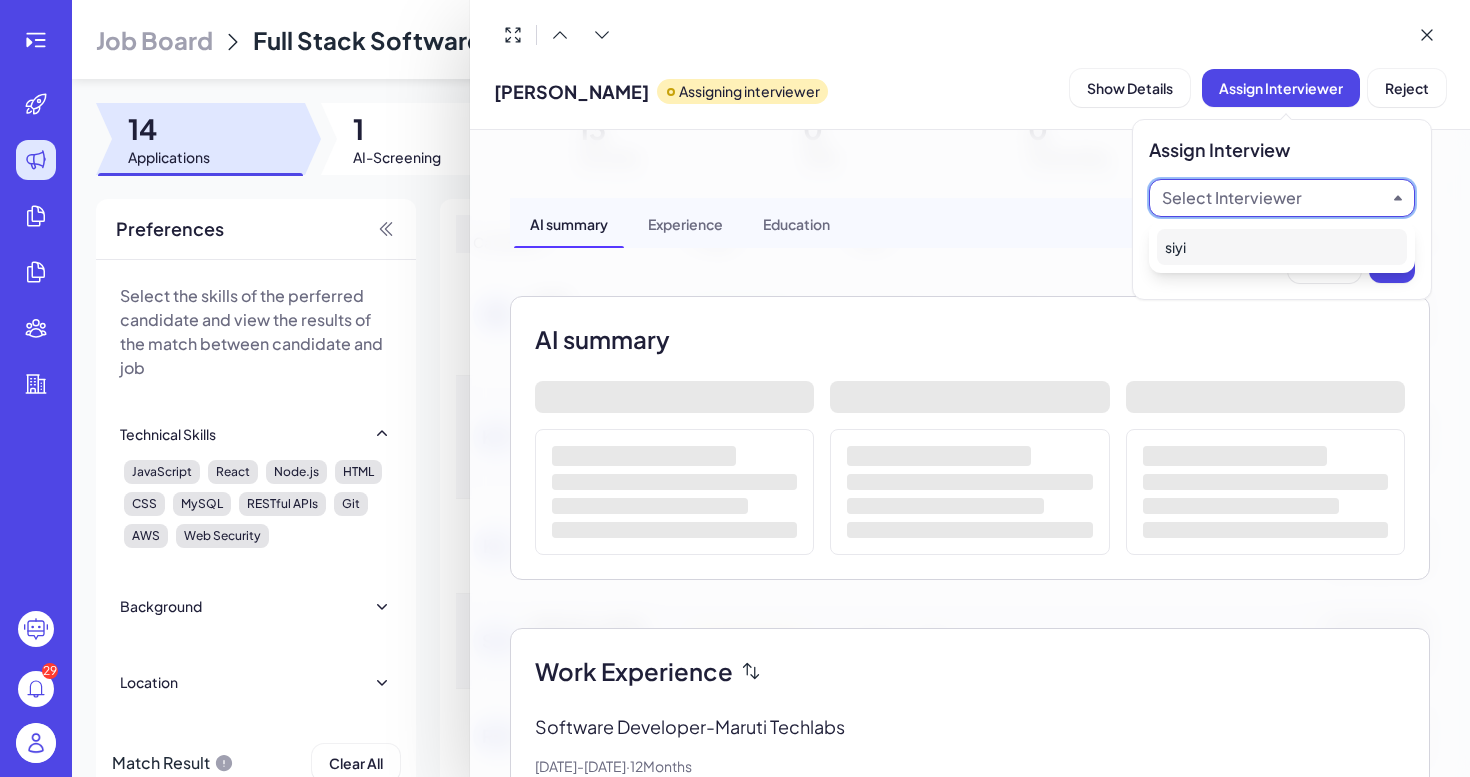click on "siyi" at bounding box center (1282, 247) 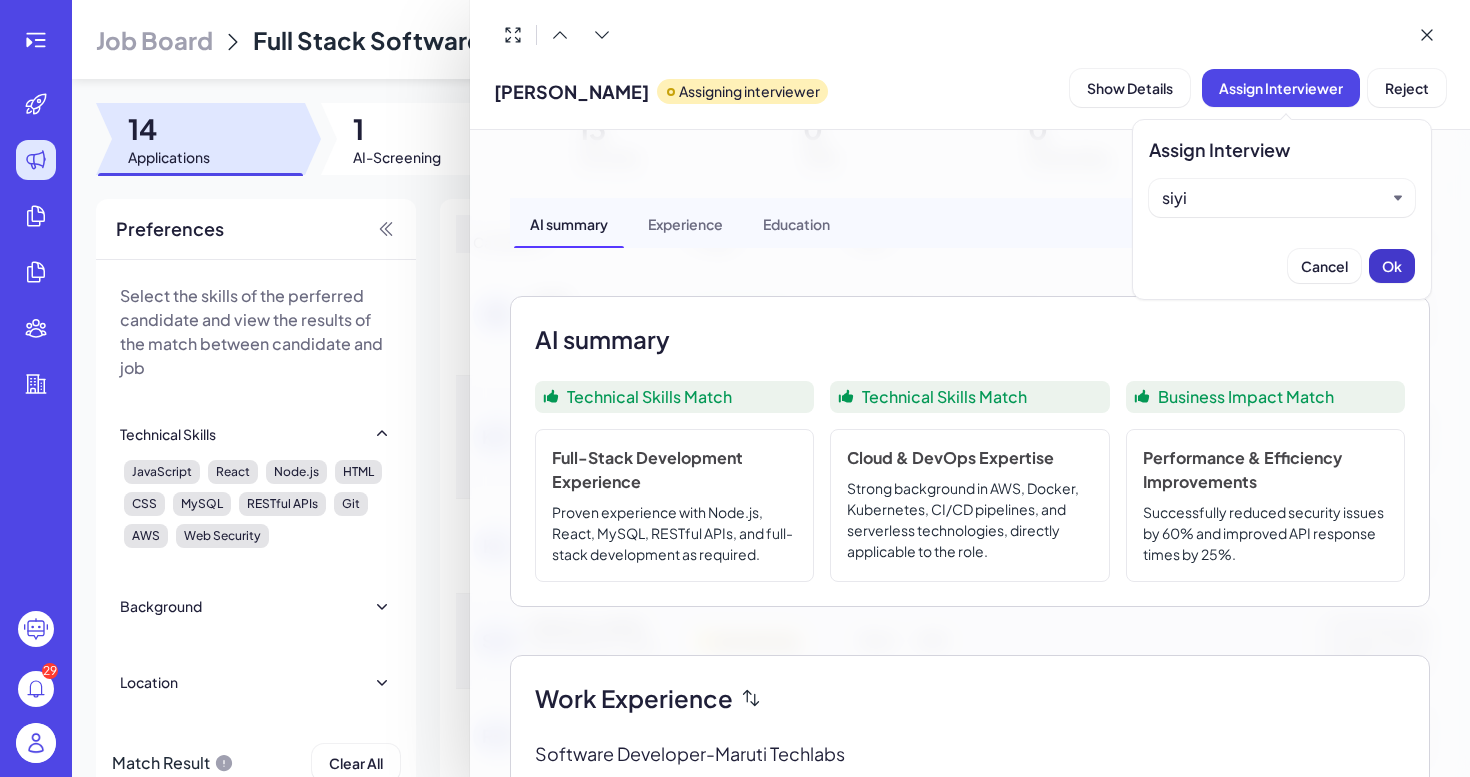 click on "Ok" at bounding box center (1392, 266) 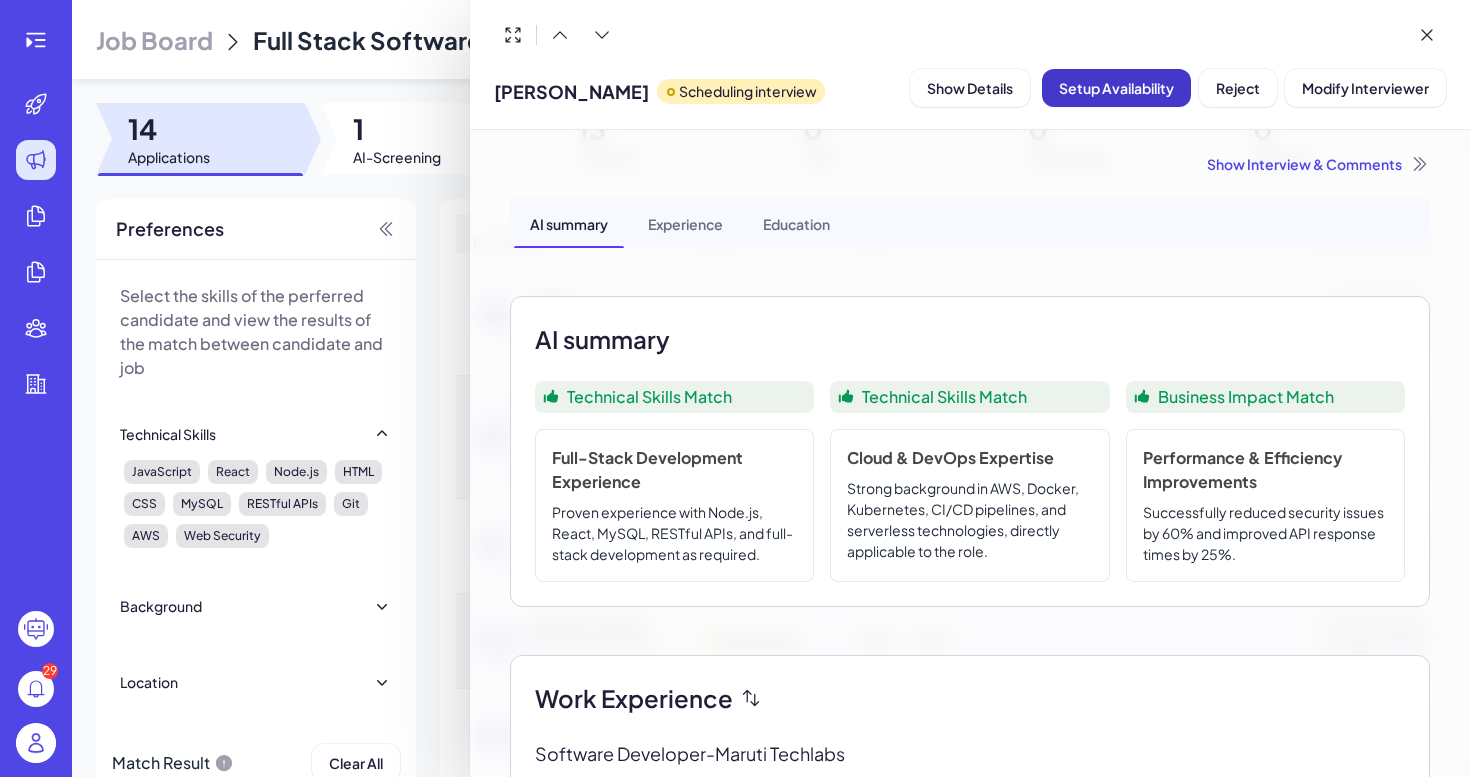 click on "Setup Availability" at bounding box center (1116, 88) 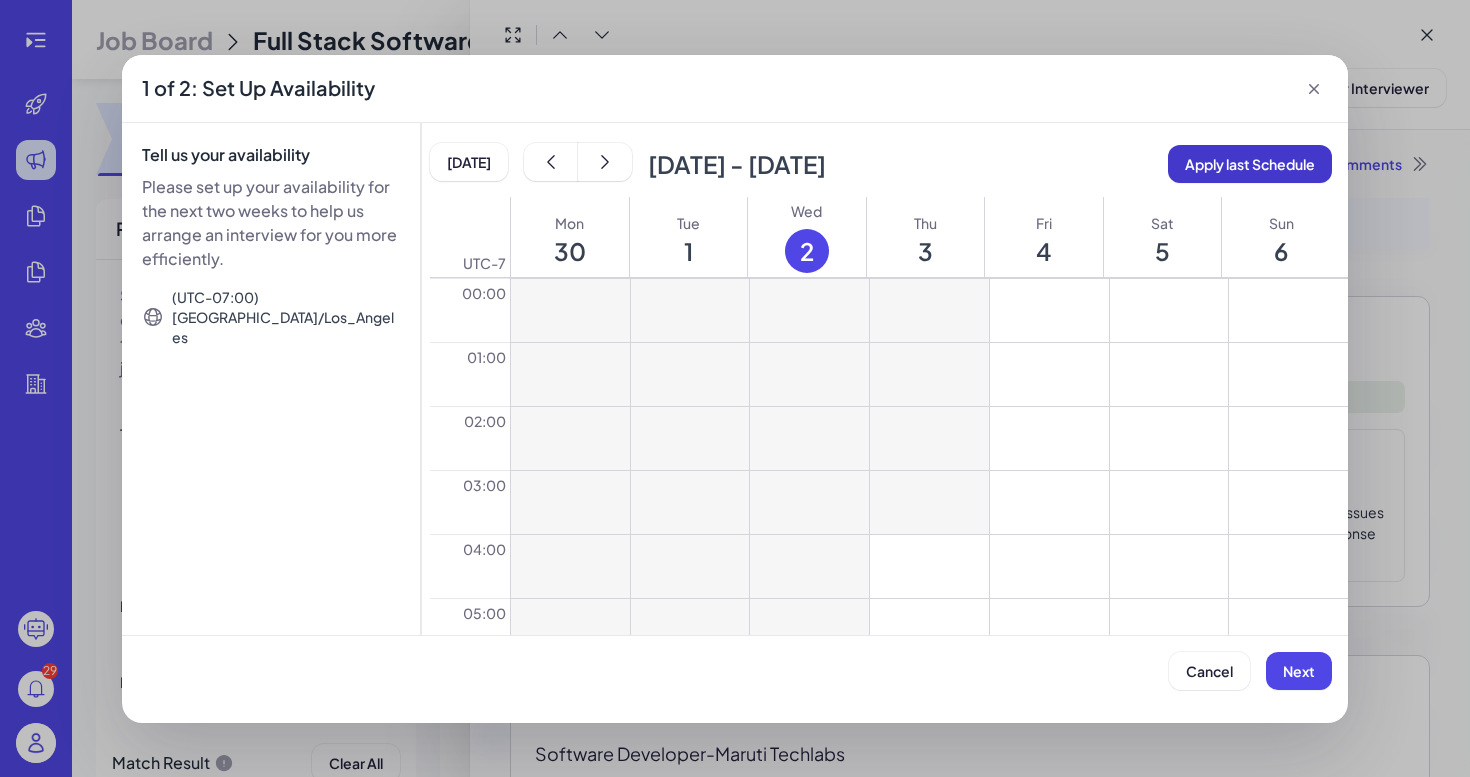 click on "Apply last Schedule" at bounding box center [1250, 164] 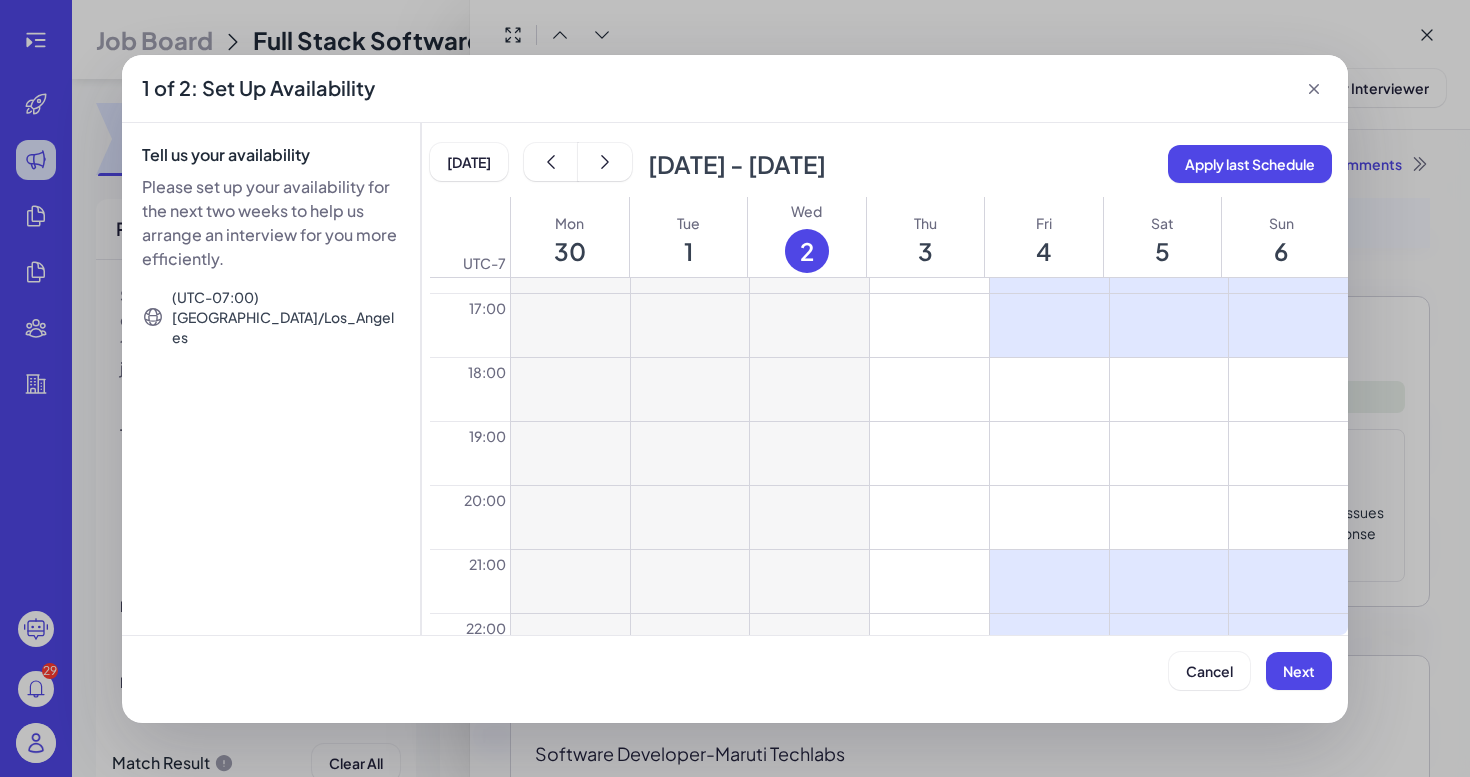 scroll, scrollTop: 1184, scrollLeft: 0, axis: vertical 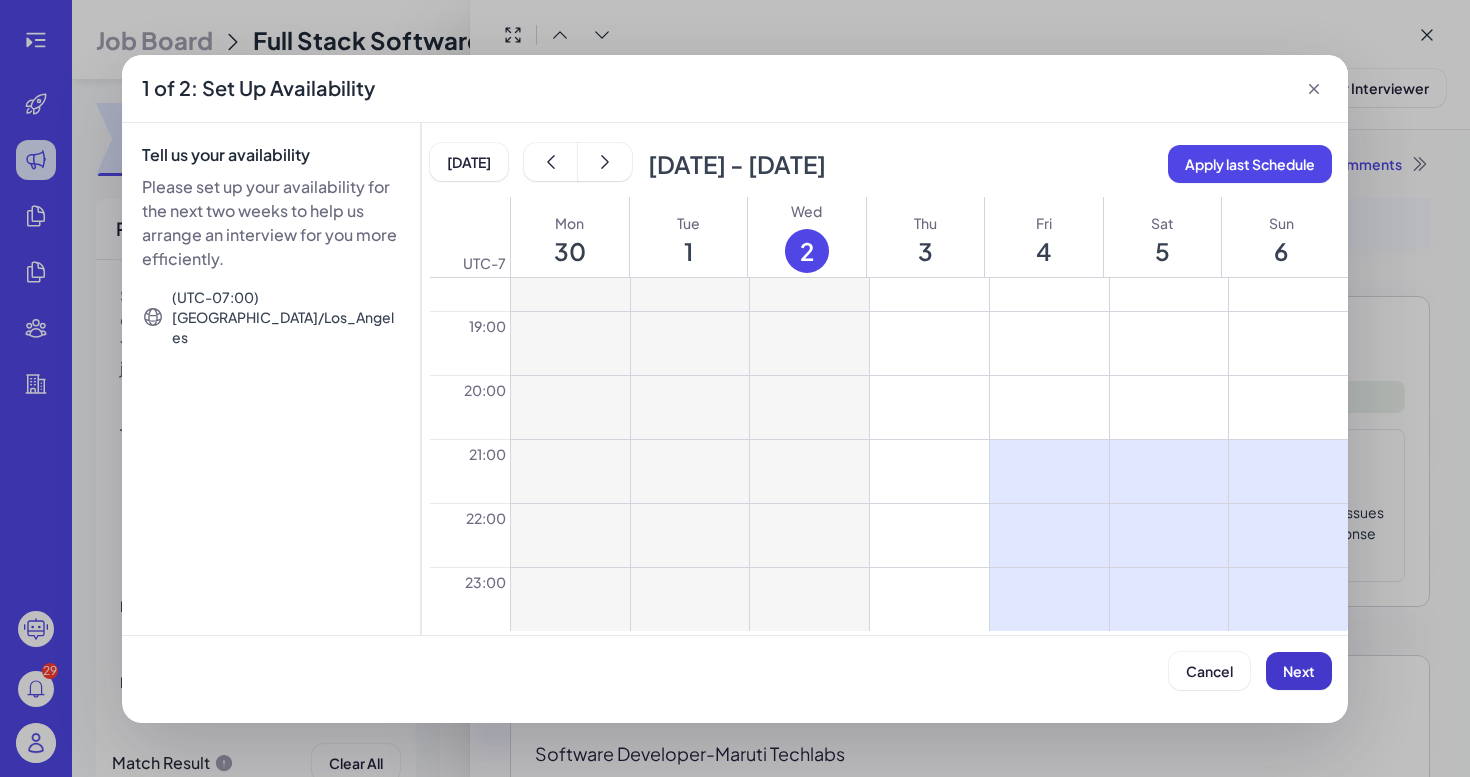 click on "Next" at bounding box center (1299, 671) 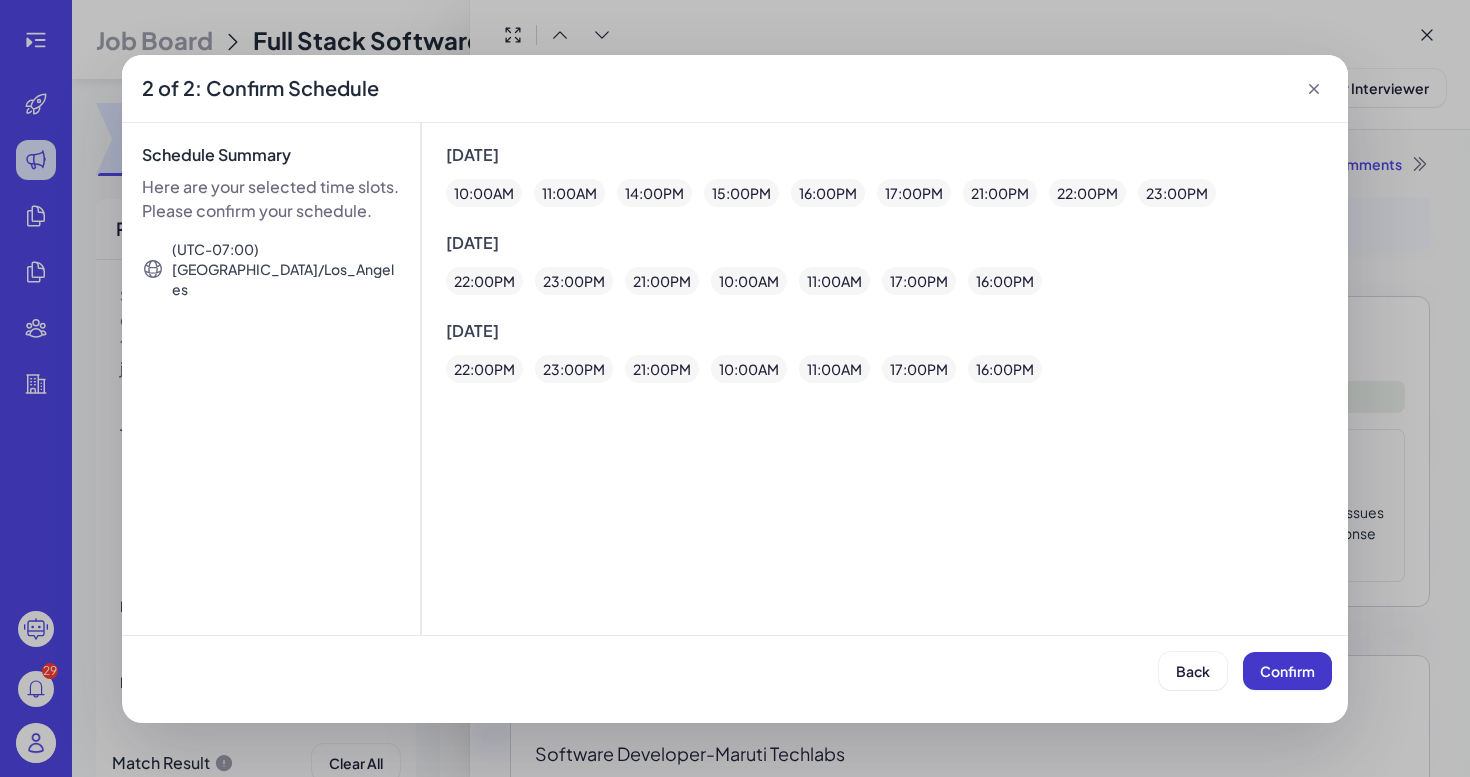 click on "Confirm" at bounding box center [1287, 671] 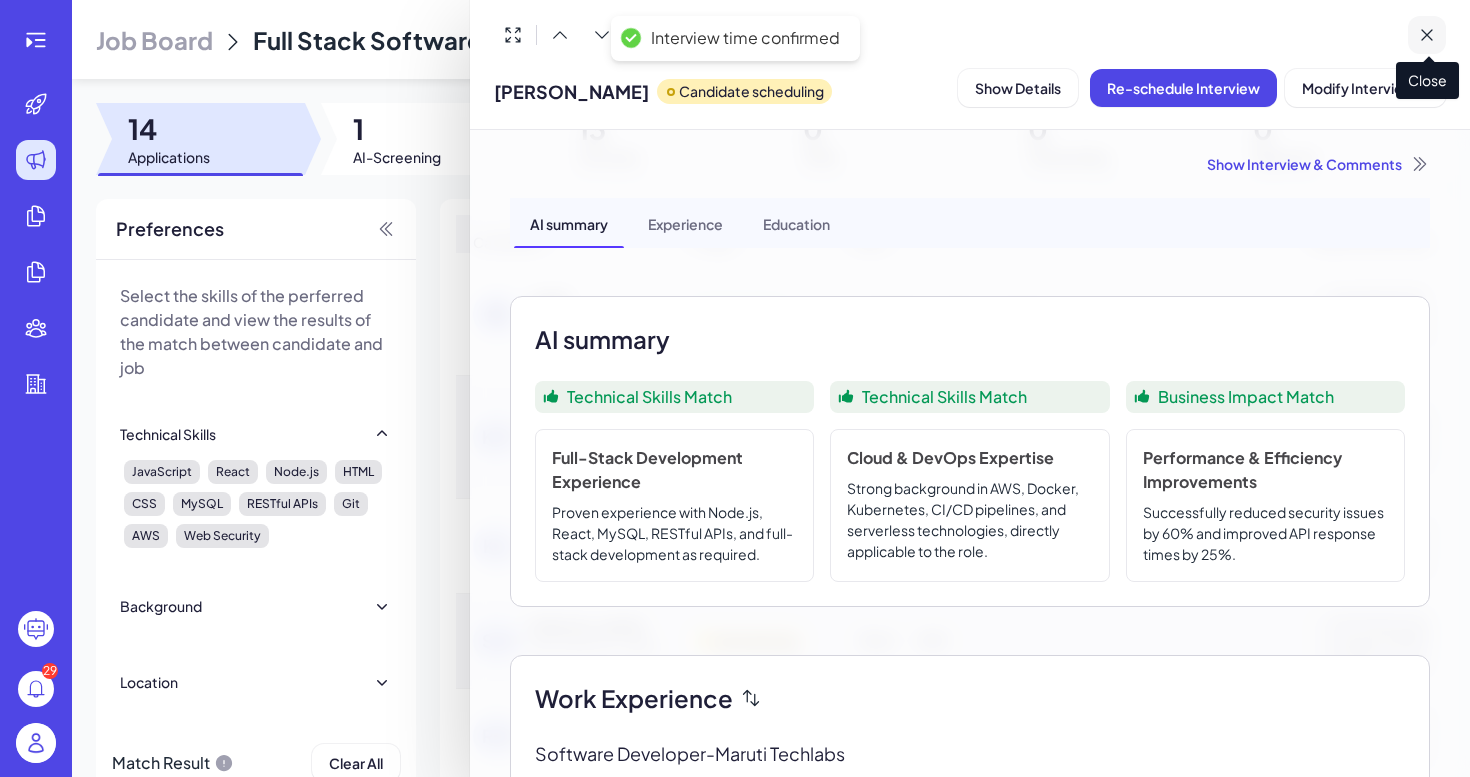 click 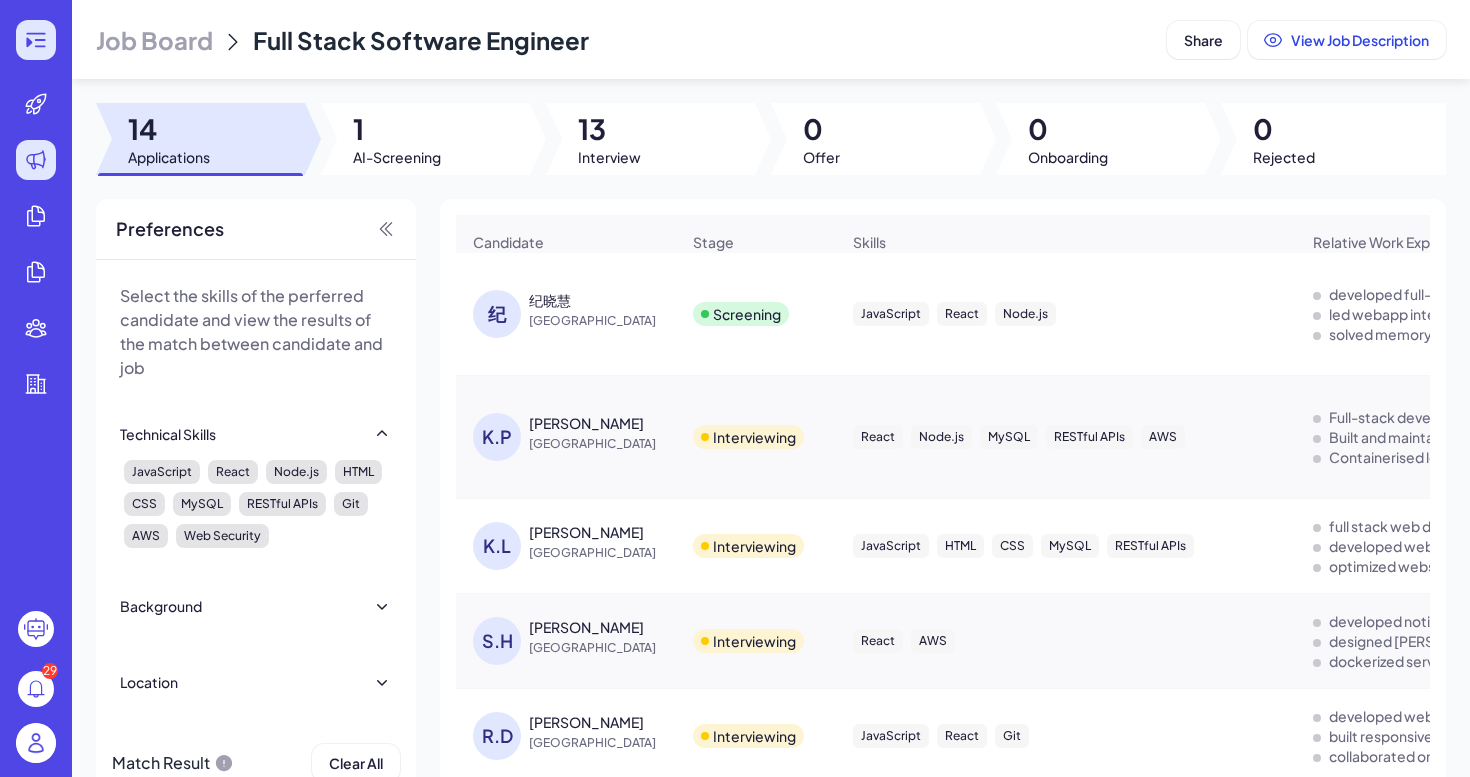 click at bounding box center (36, 40) 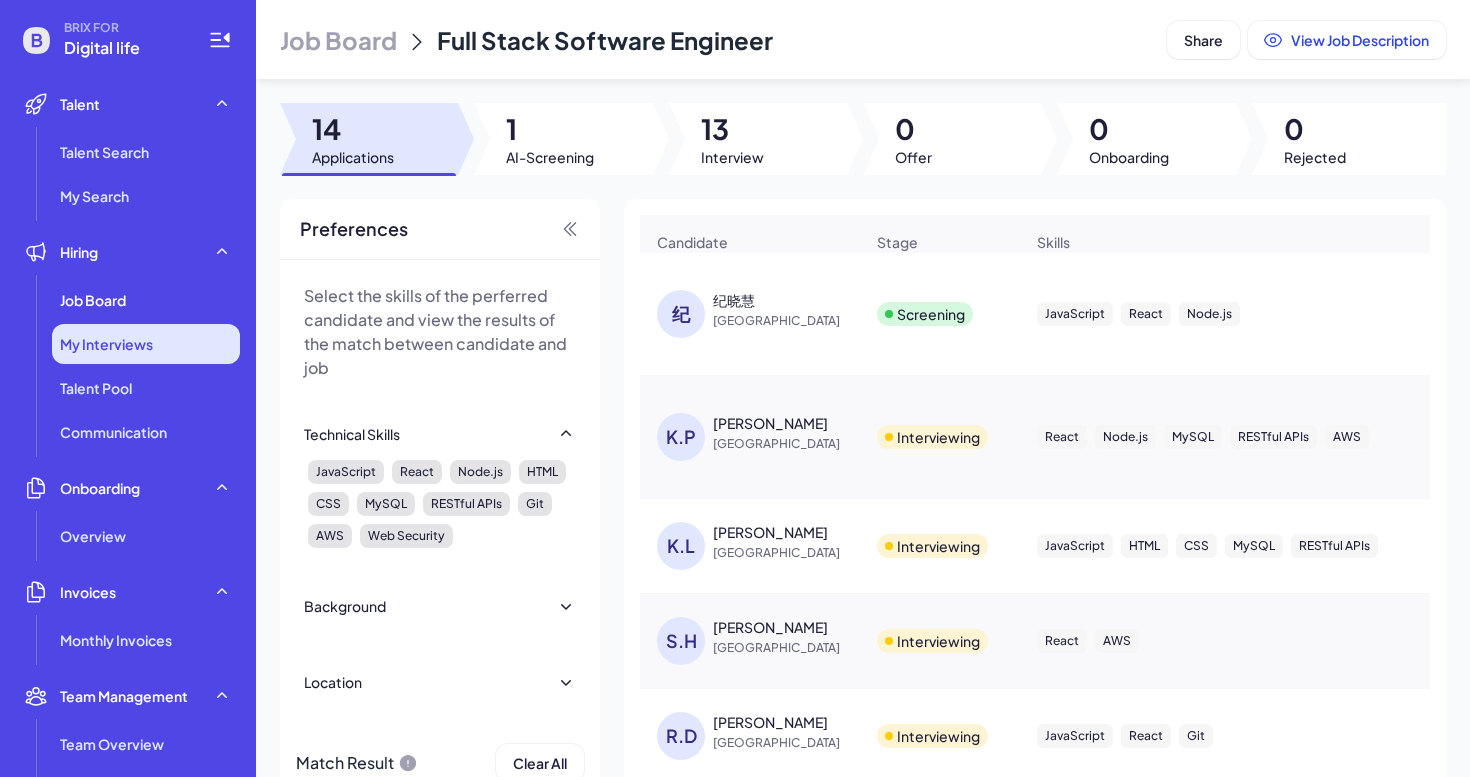 click on "My Interviews" at bounding box center [106, 344] 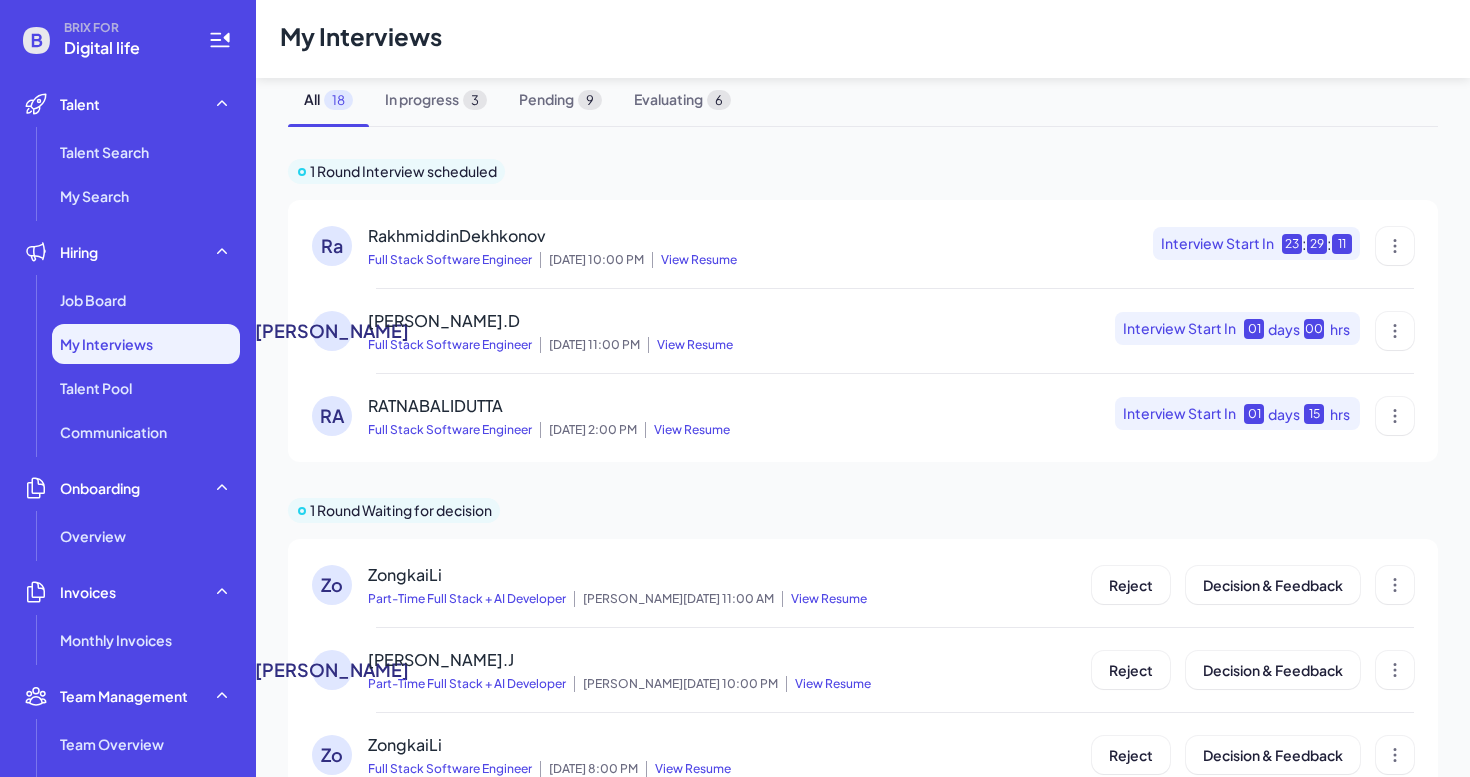 scroll, scrollTop: 14, scrollLeft: 0, axis: vertical 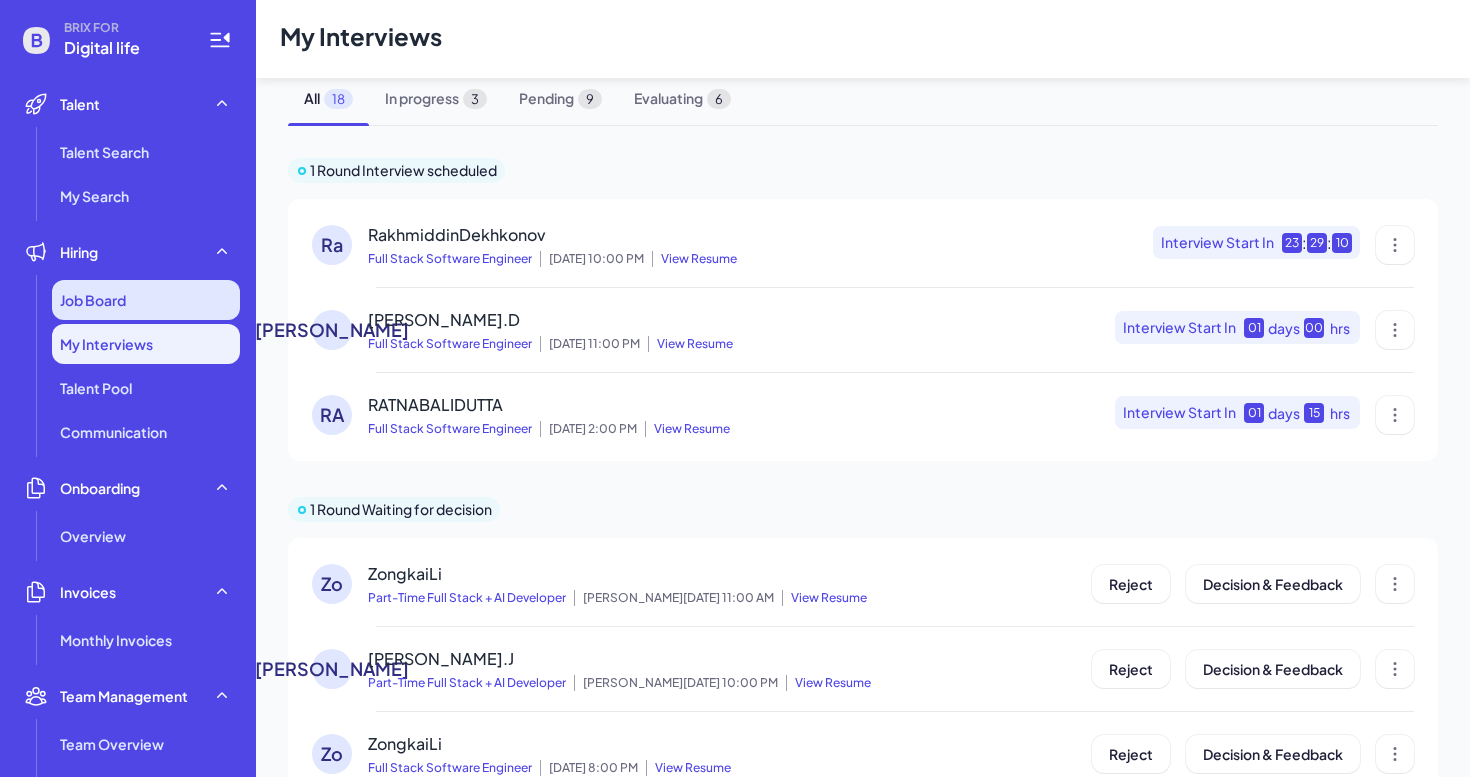 click on "Job Board" at bounding box center [146, 300] 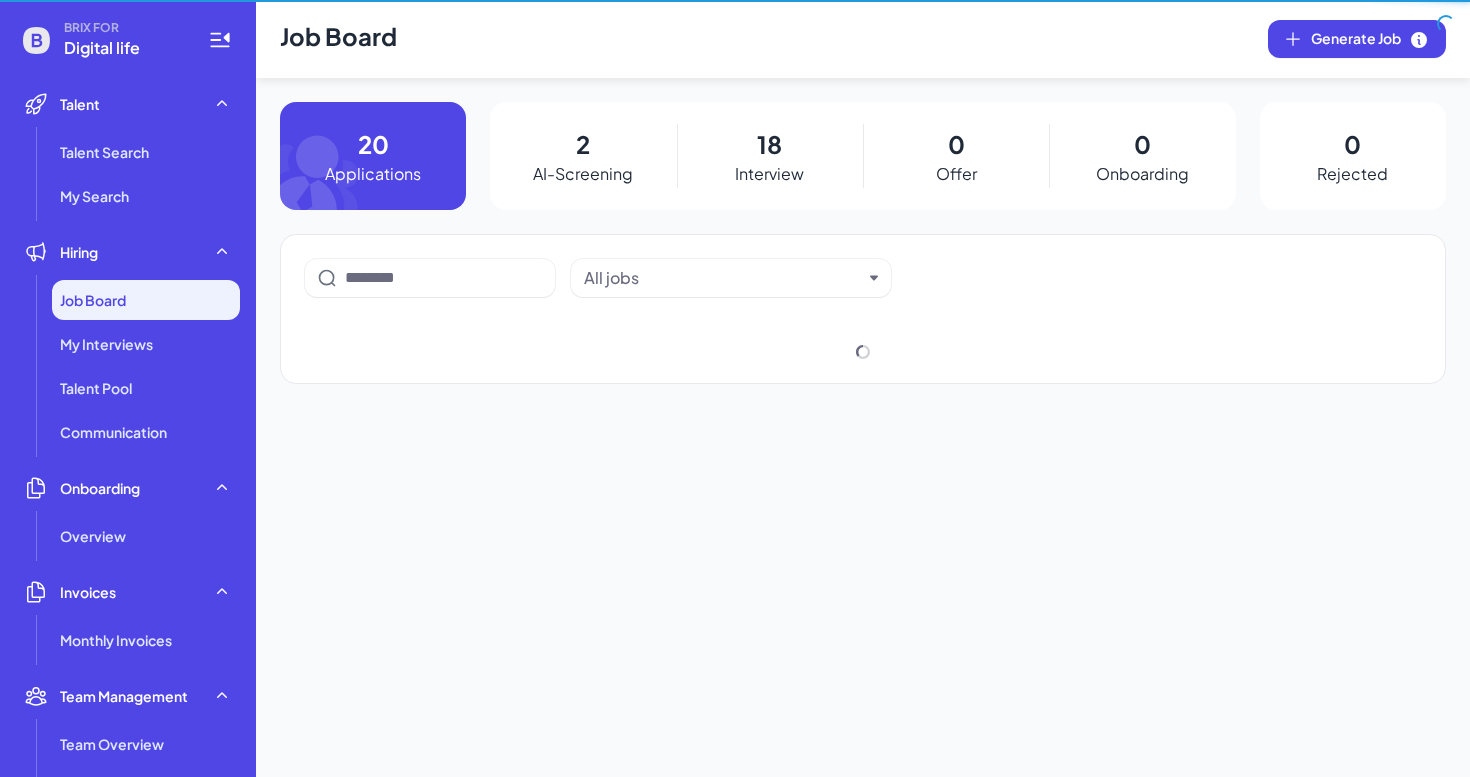 scroll, scrollTop: 0, scrollLeft: 0, axis: both 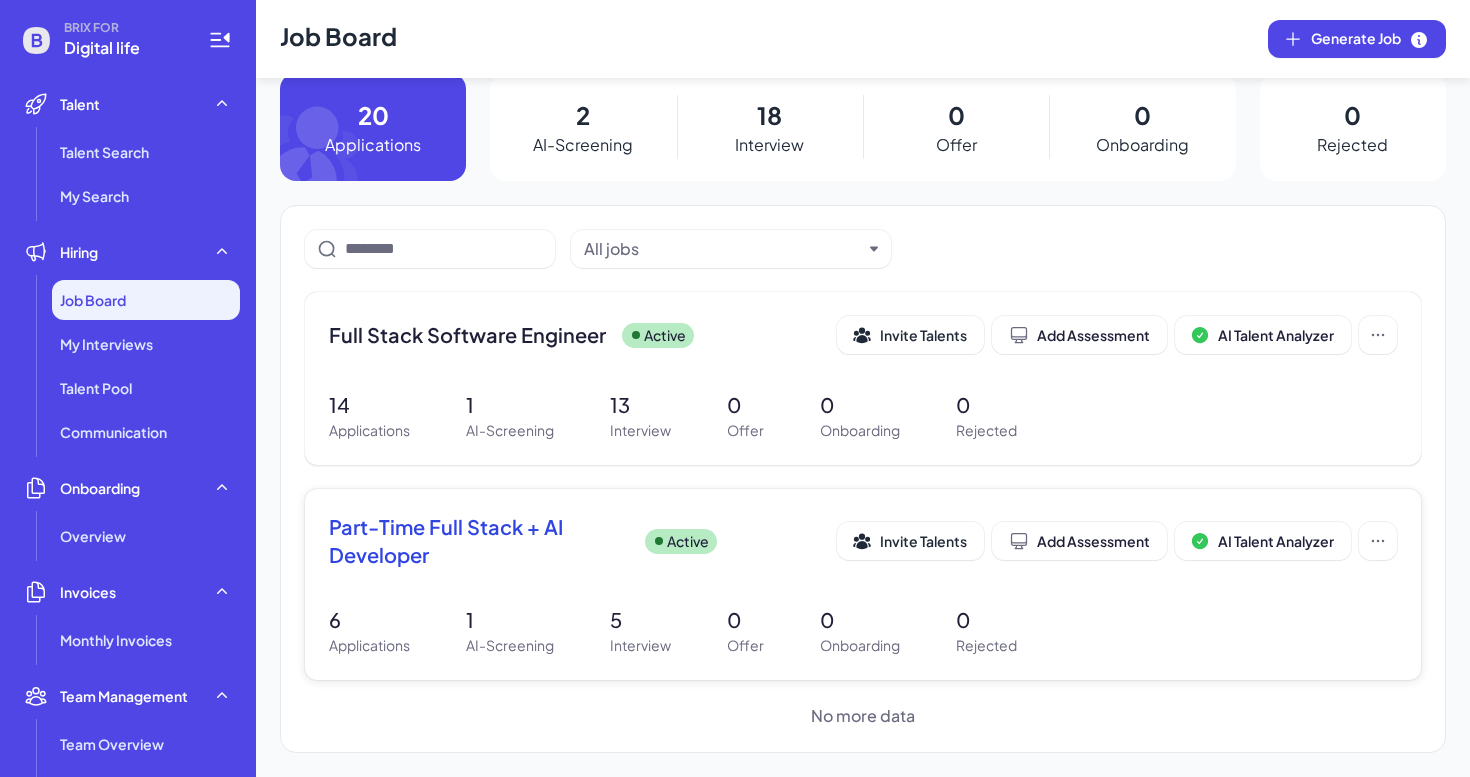 click on "Part-Time Full Stack + AI Developer" at bounding box center [479, 541] 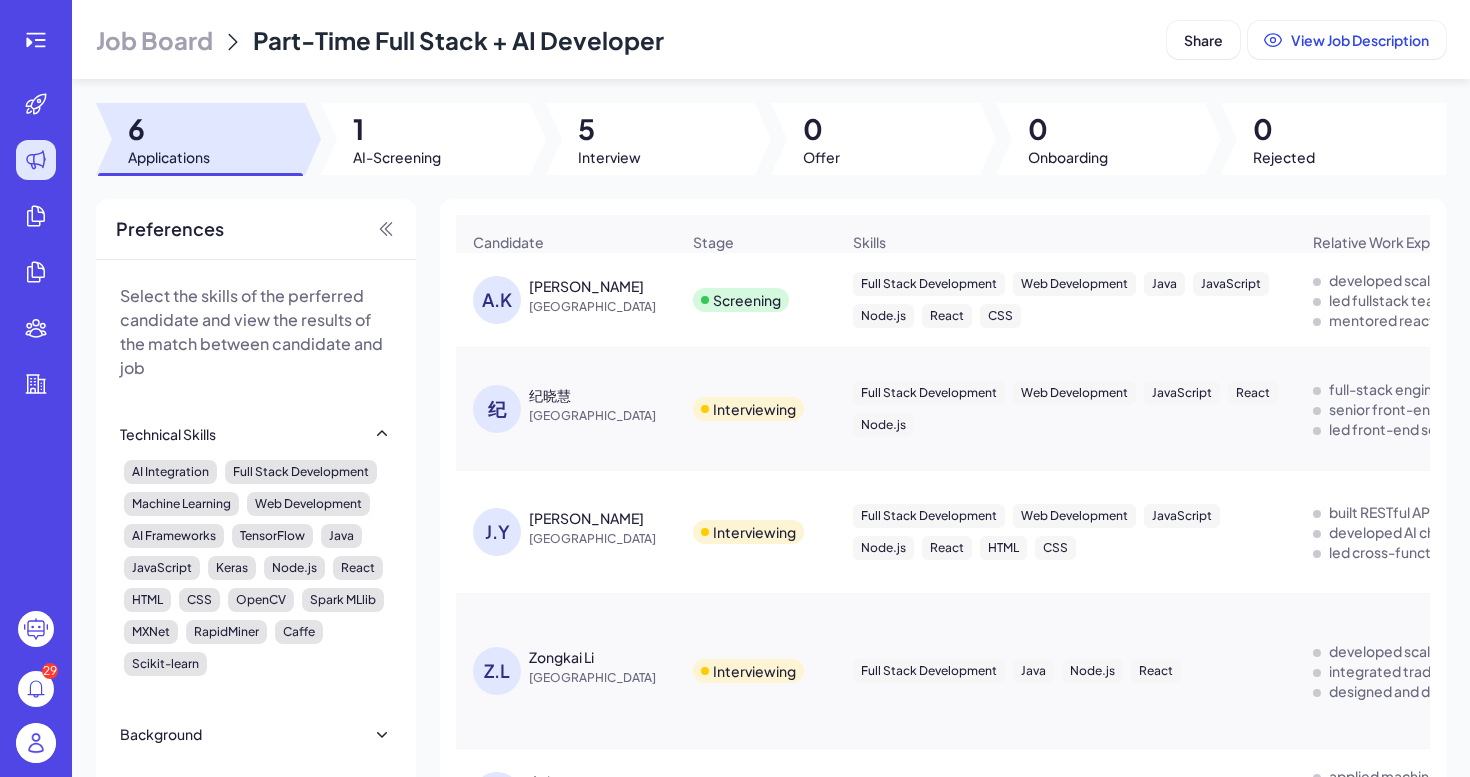 click on "Andika Kurniawan" at bounding box center (586, 286) 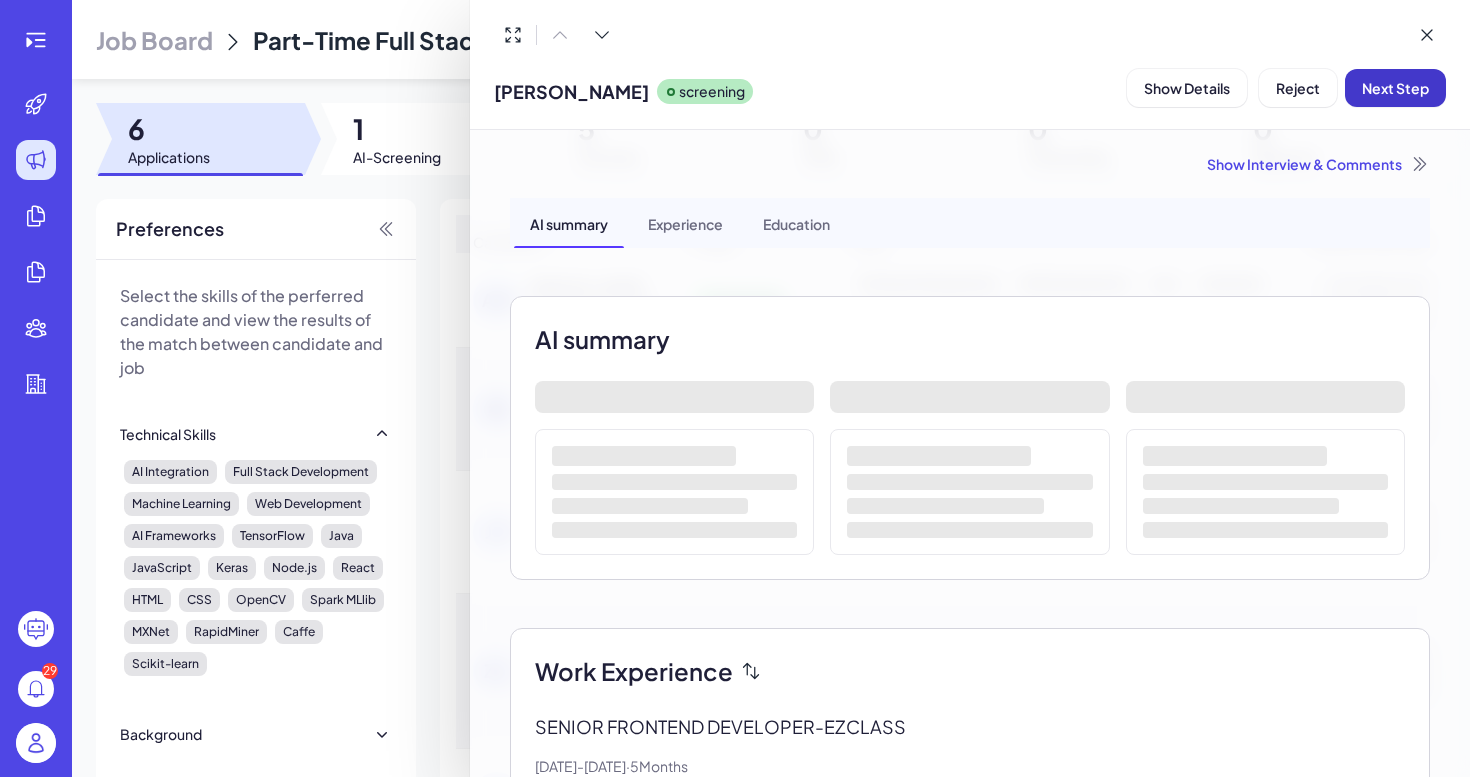 click on "Next Step" at bounding box center (1395, 88) 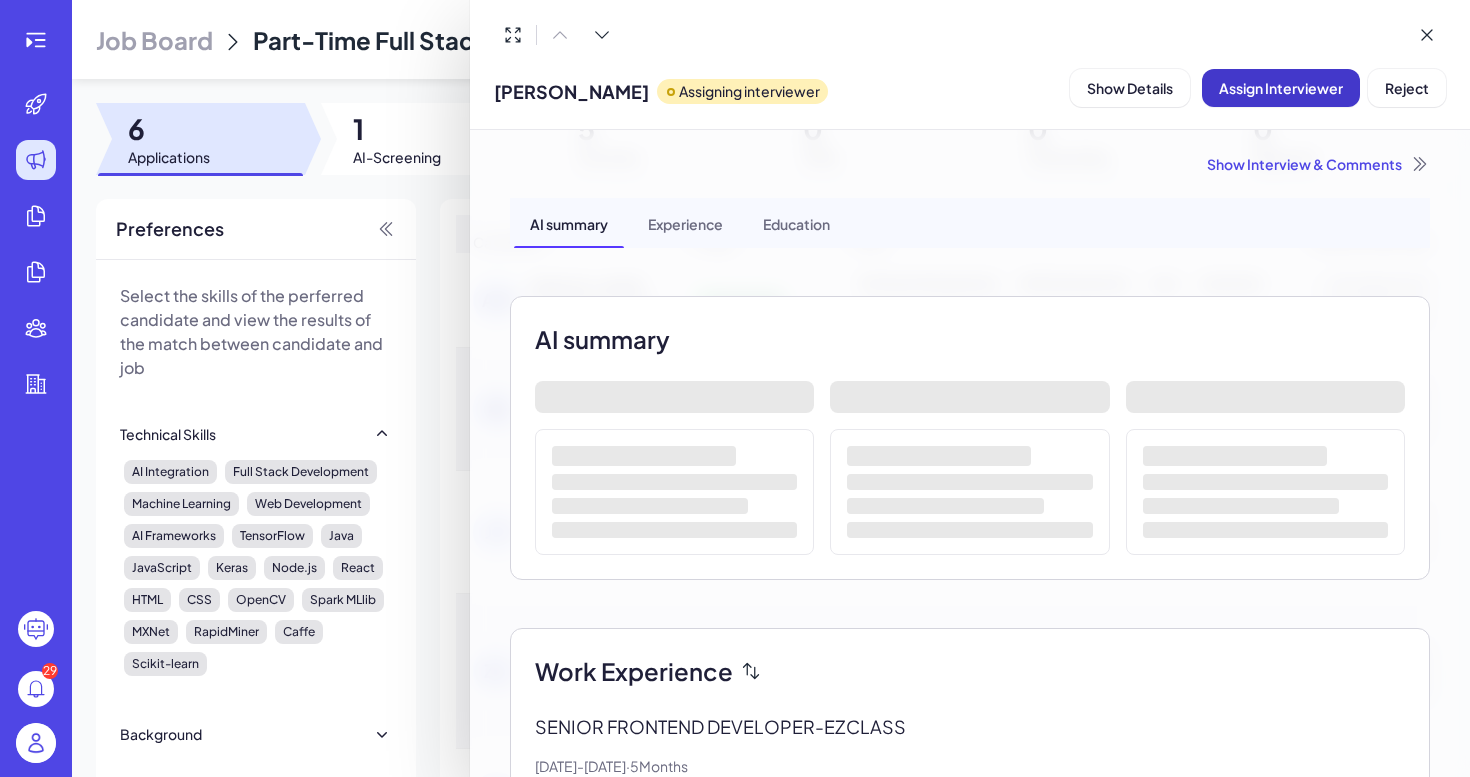 click on "Assign Interviewer" at bounding box center [1281, 88] 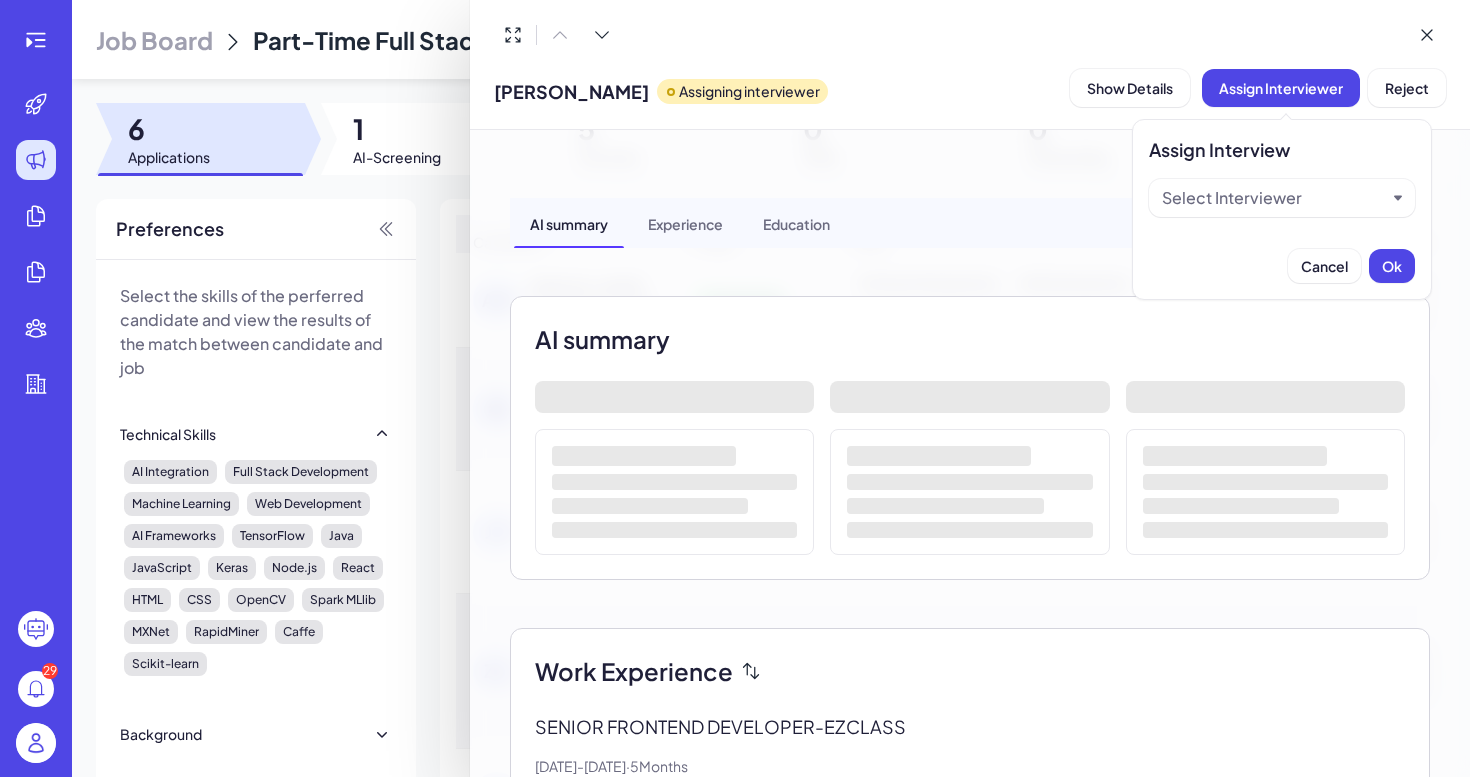 click on "Select Interviewer" at bounding box center [1274, 198] 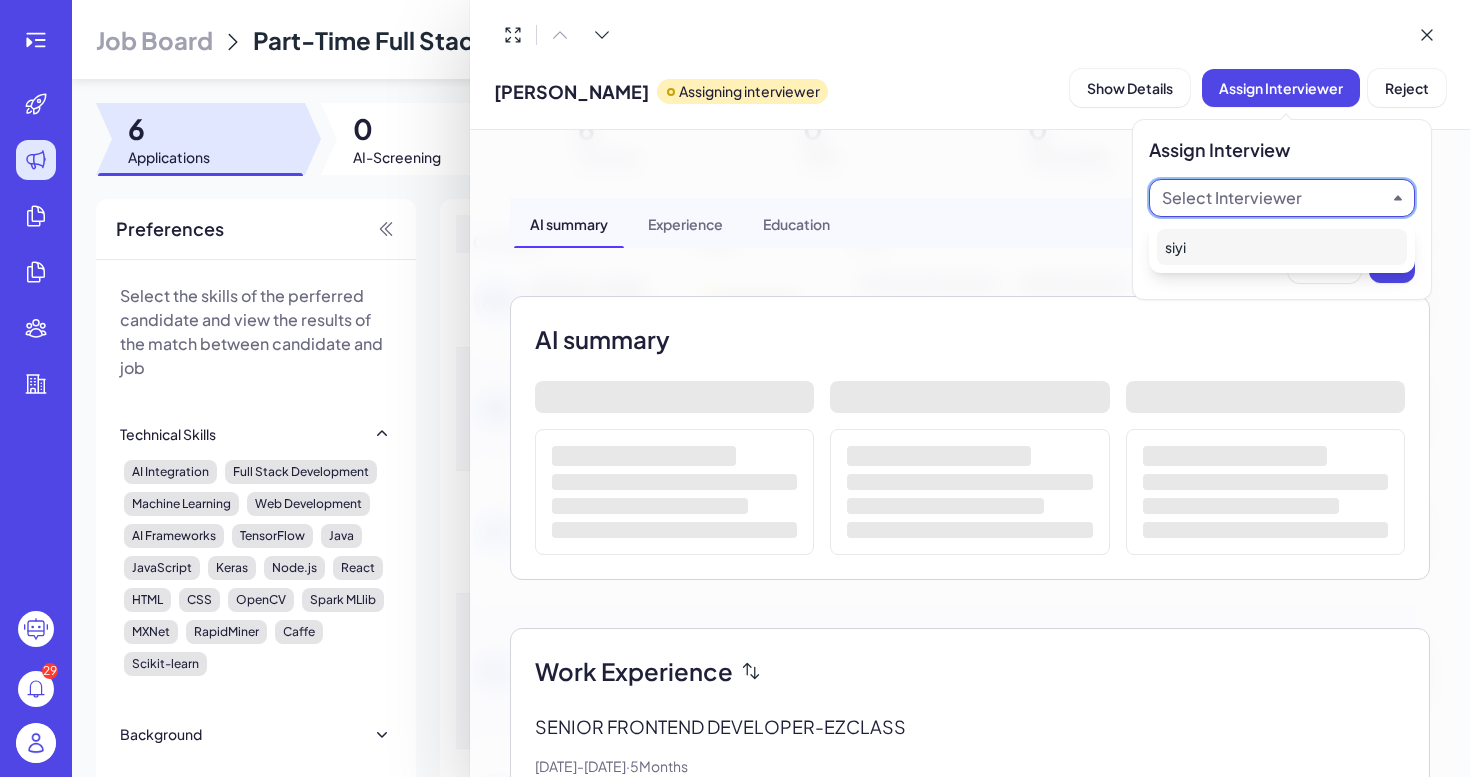 click on "siyi" at bounding box center [1282, 247] 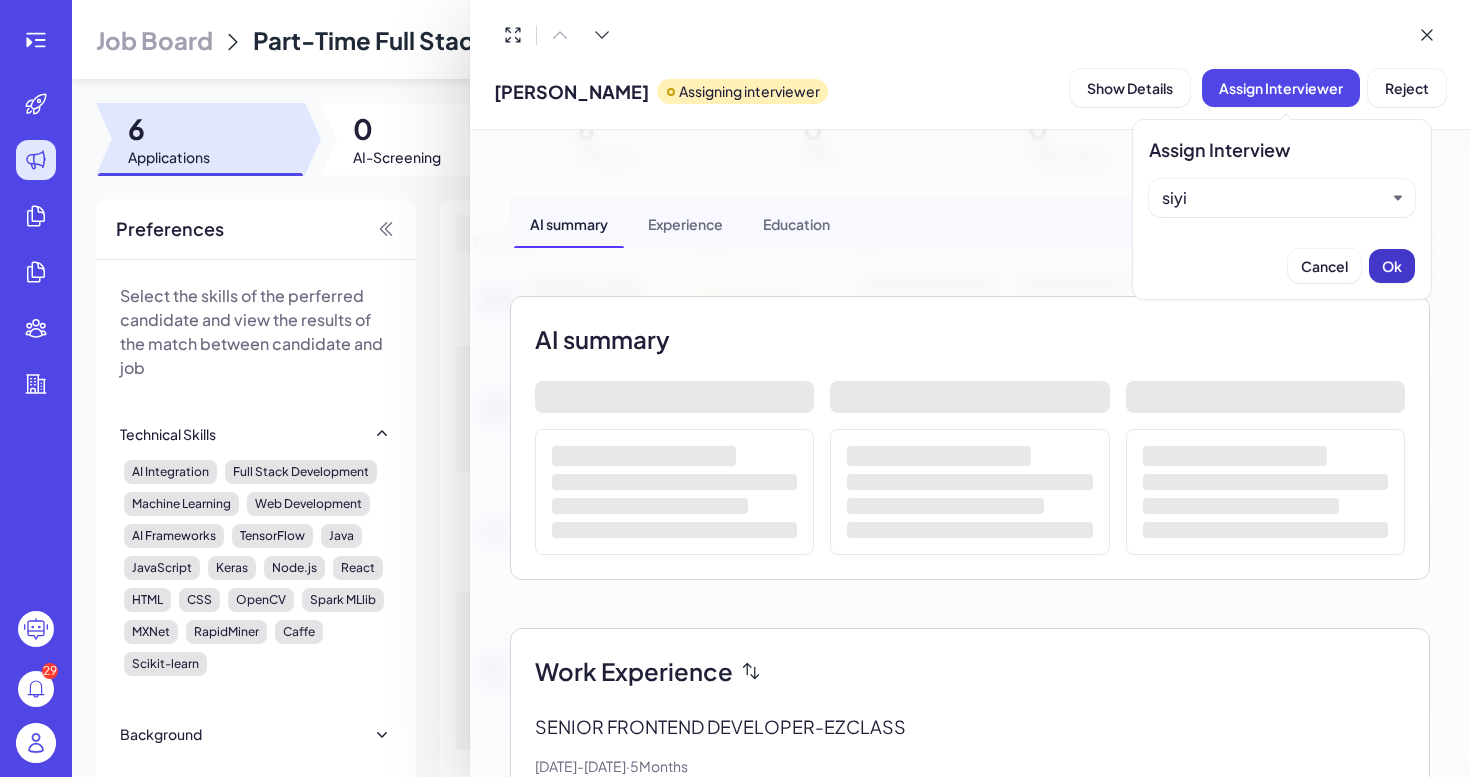 click on "Ok" at bounding box center [1392, 266] 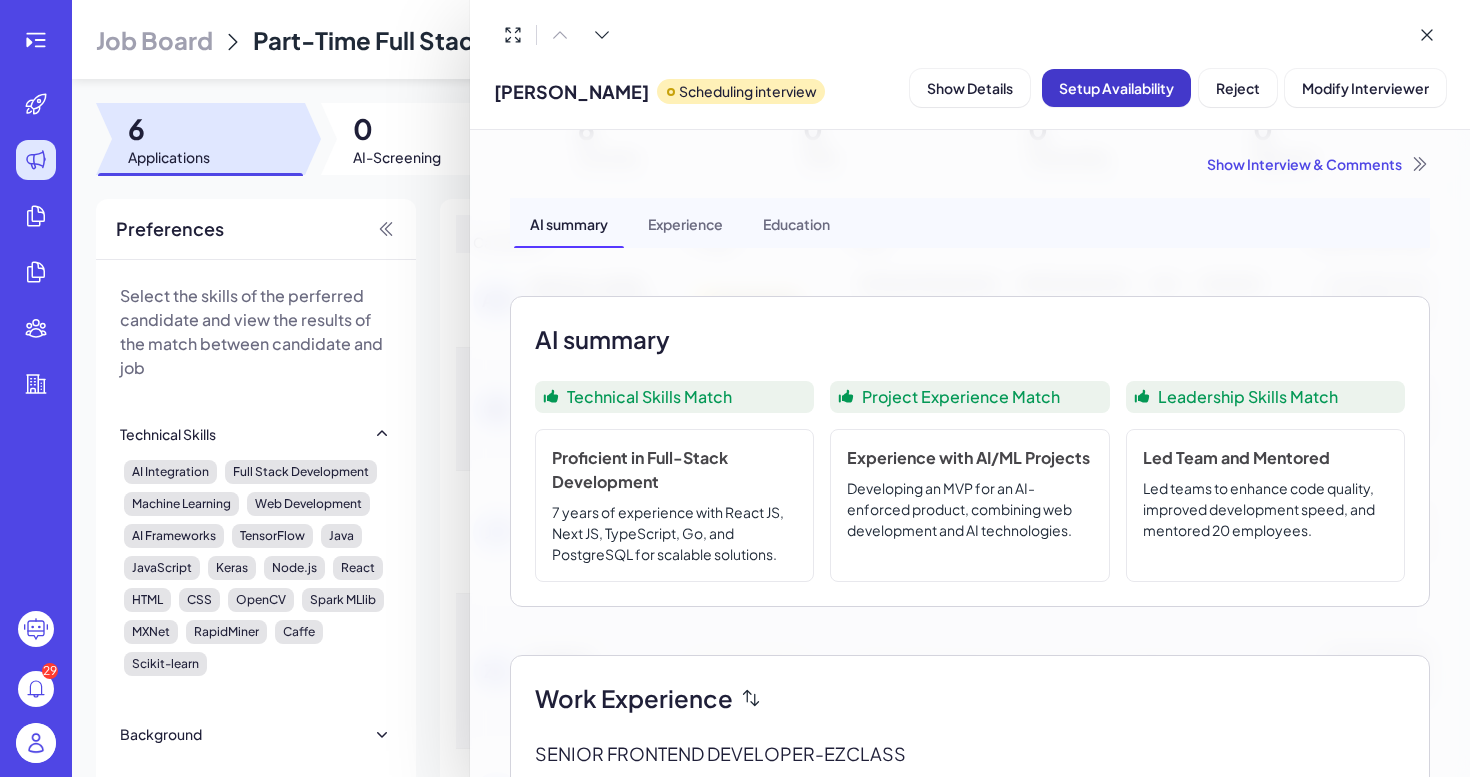 click on "Setup Availability" at bounding box center (1116, 88) 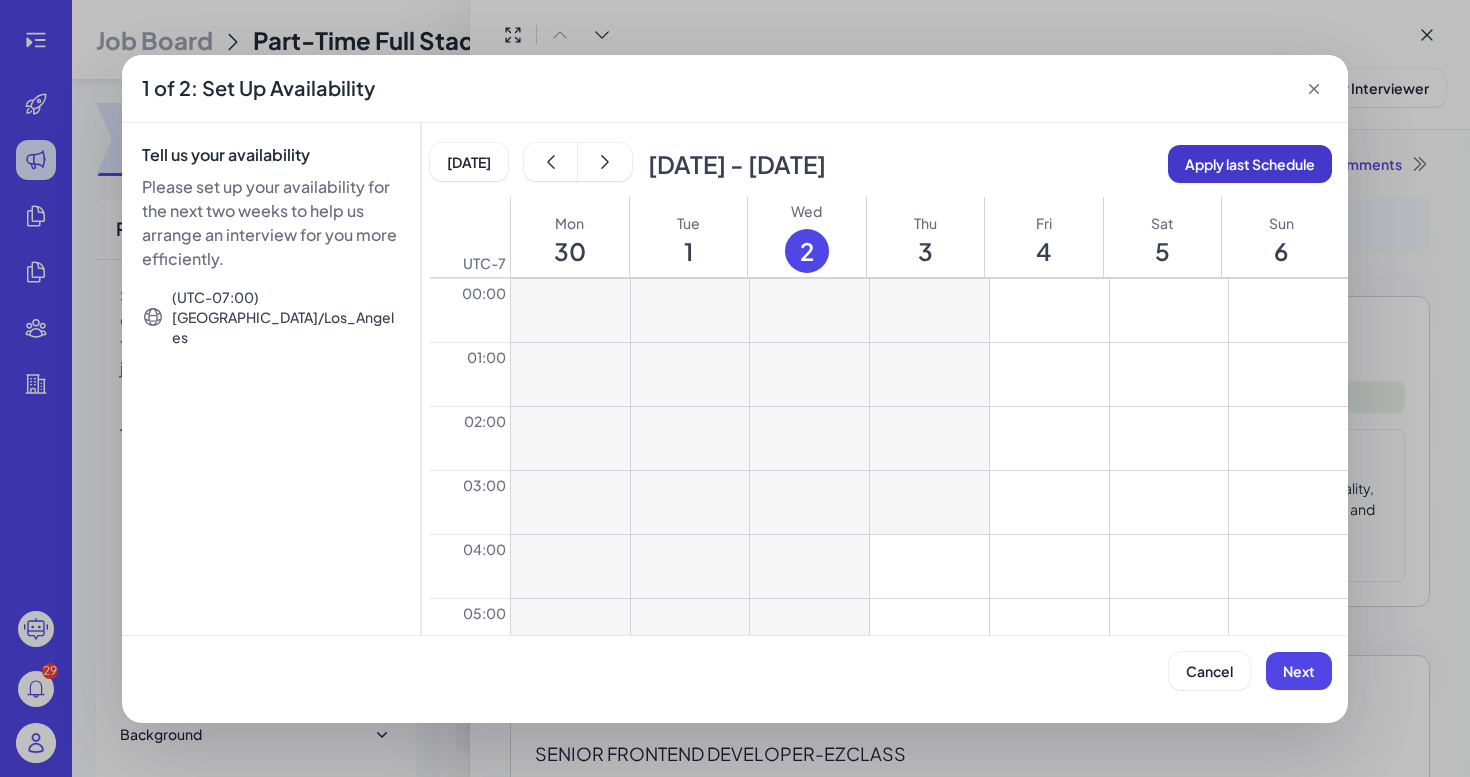 click on "Apply last Schedule" at bounding box center (1250, 164) 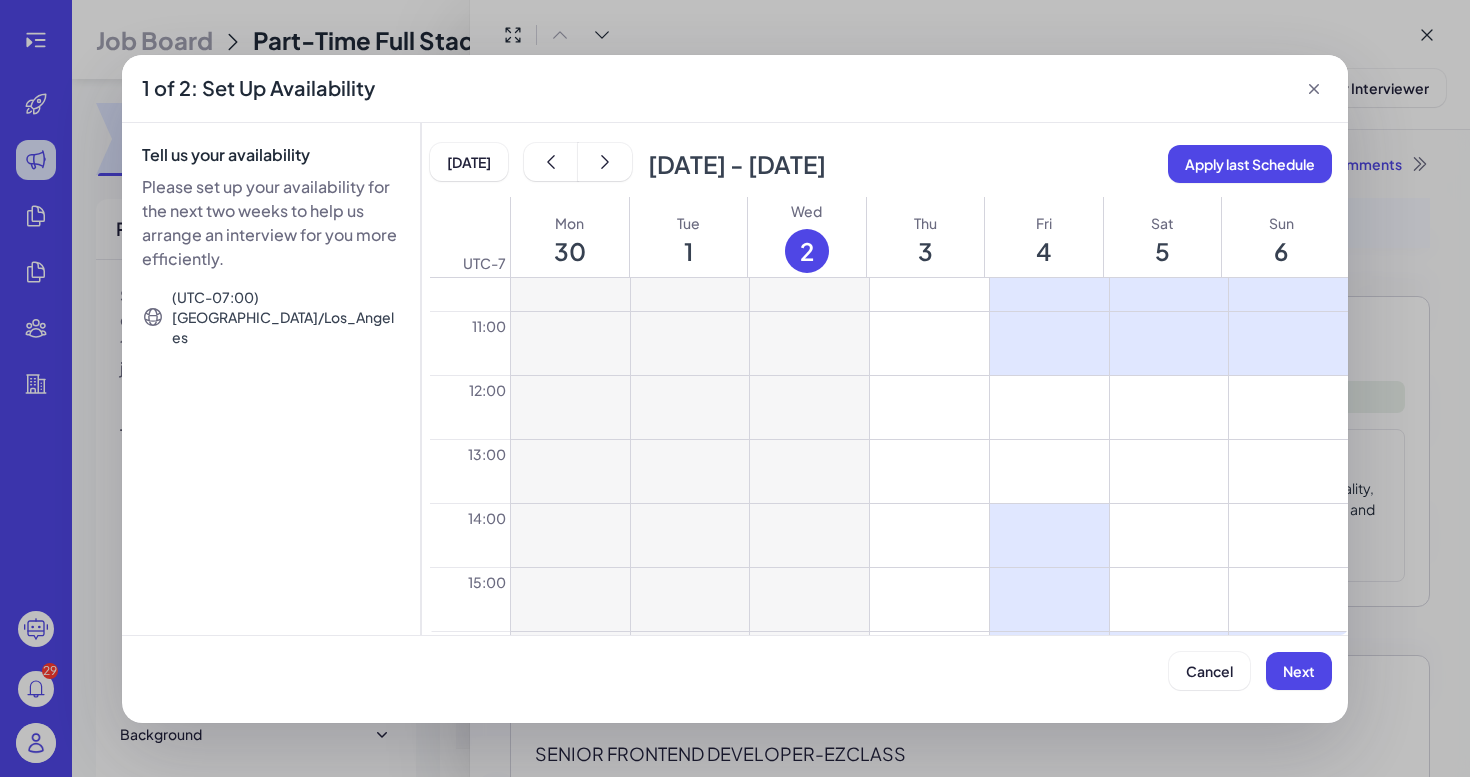 scroll, scrollTop: 769, scrollLeft: 0, axis: vertical 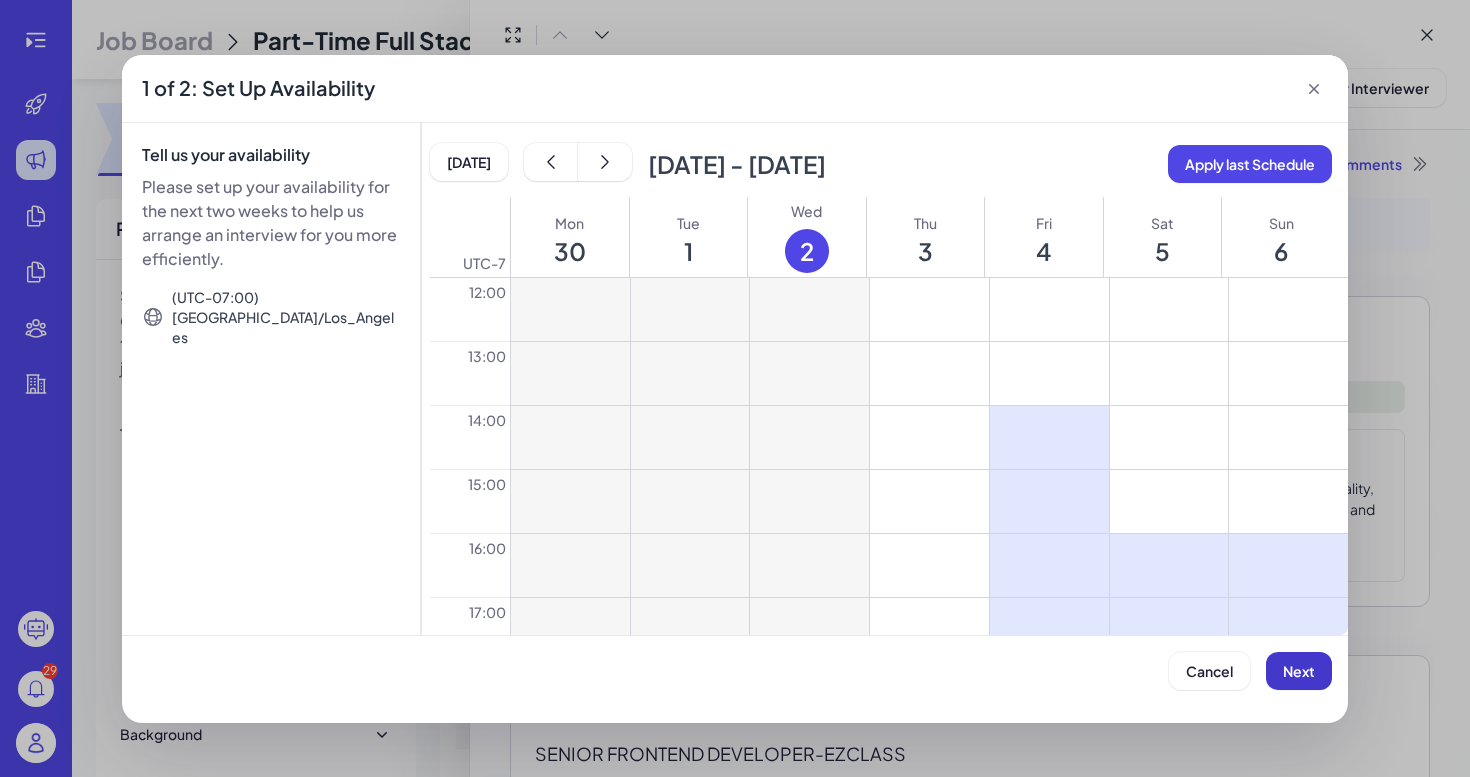 click on "Next" at bounding box center [1299, 671] 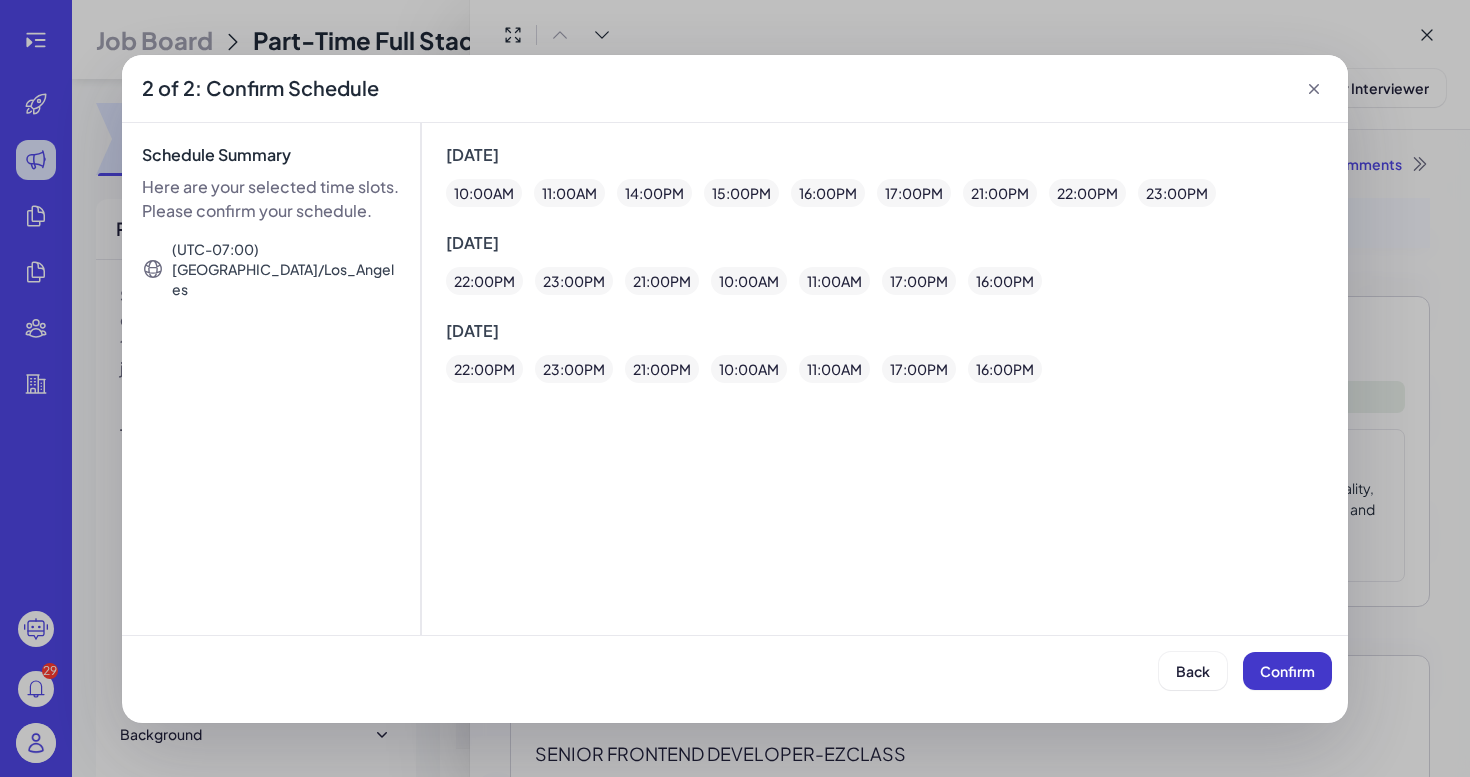 click on "Confirm" at bounding box center (1287, 671) 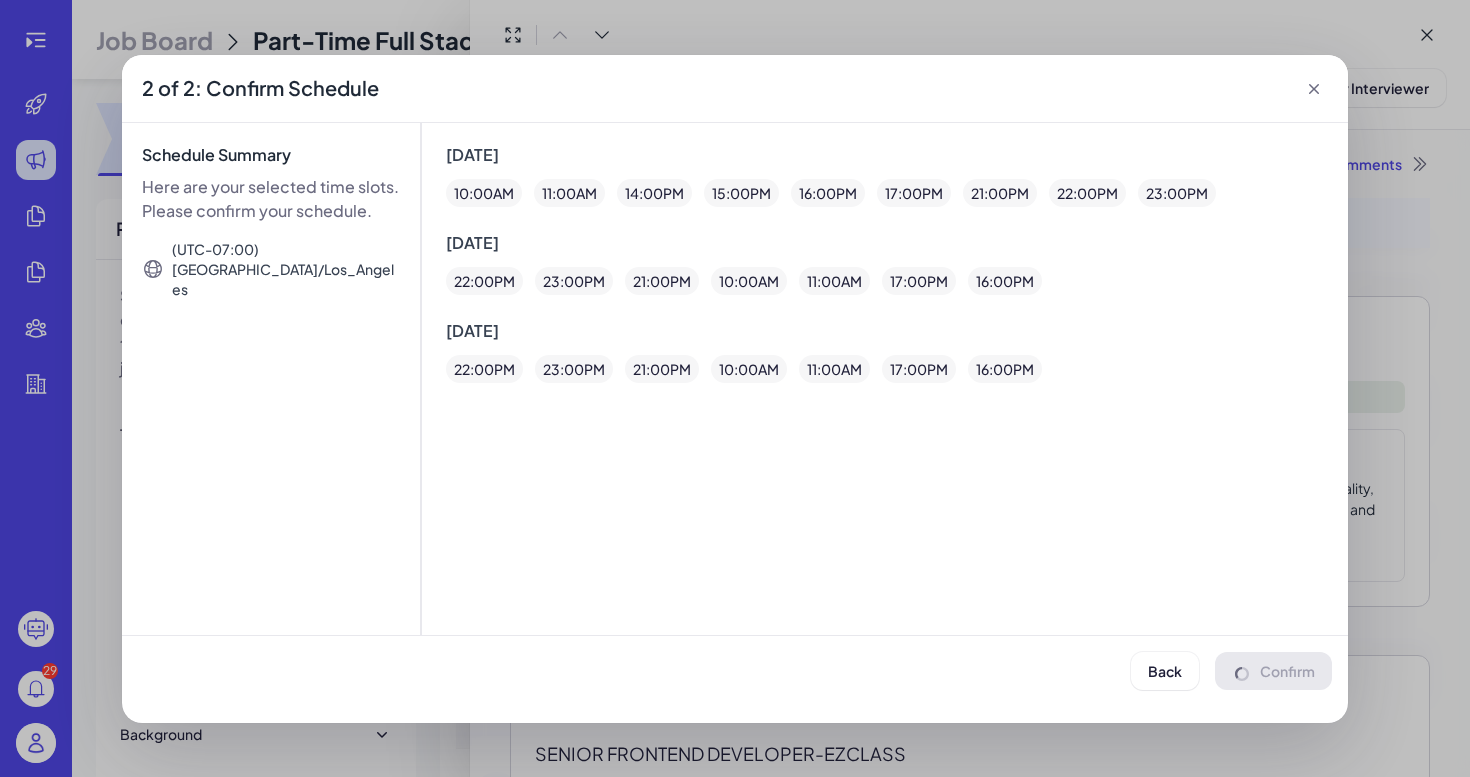 click on "Back Confirm" at bounding box center [735, 662] 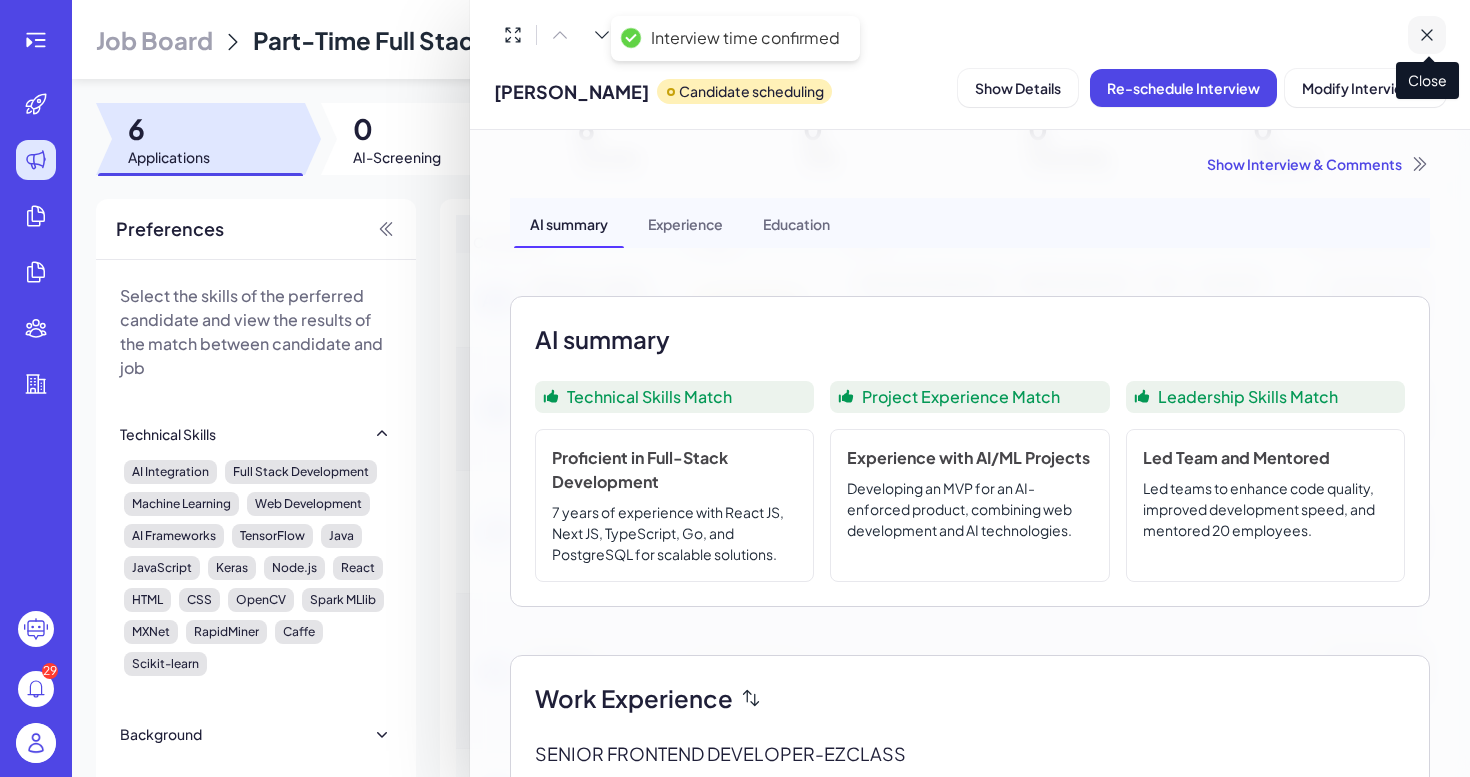 click 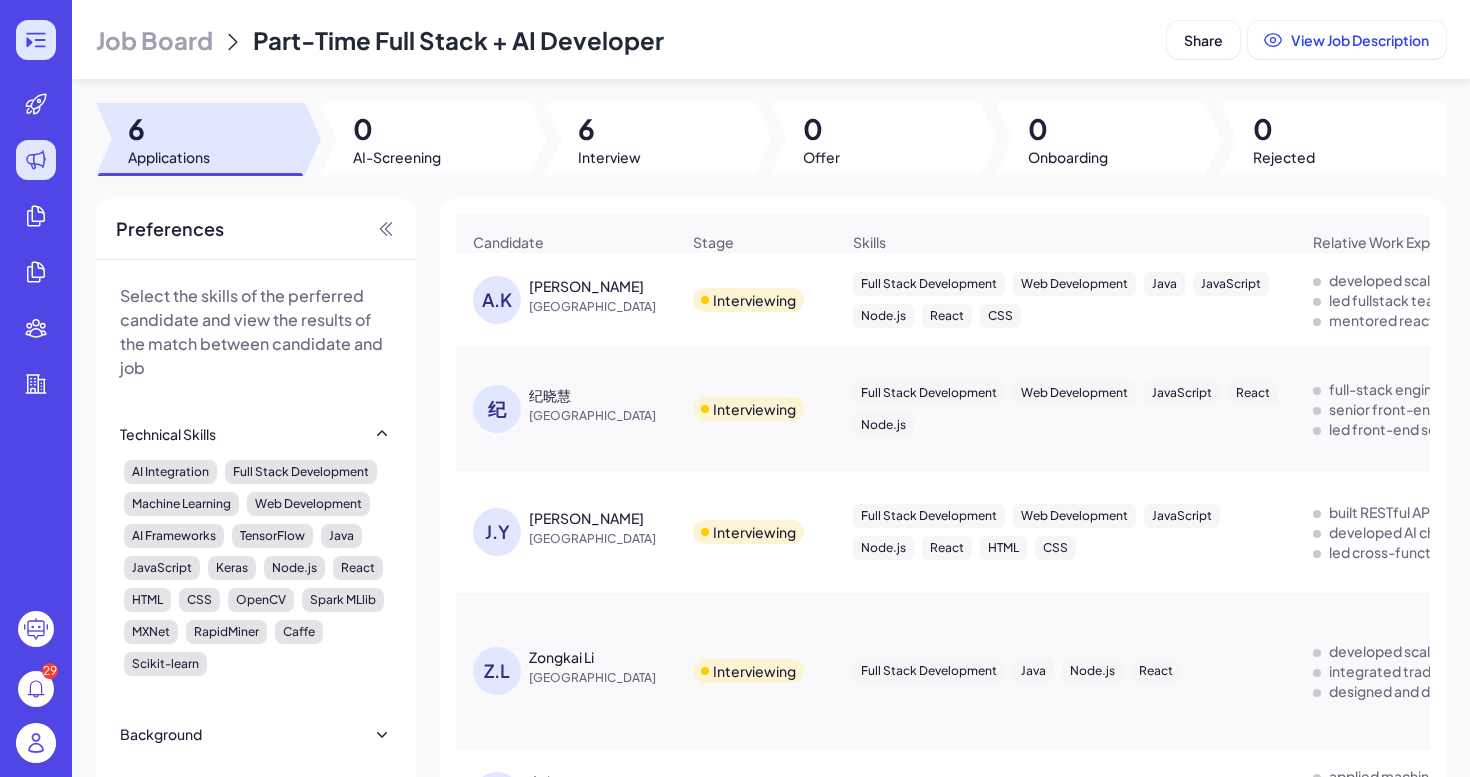 click 